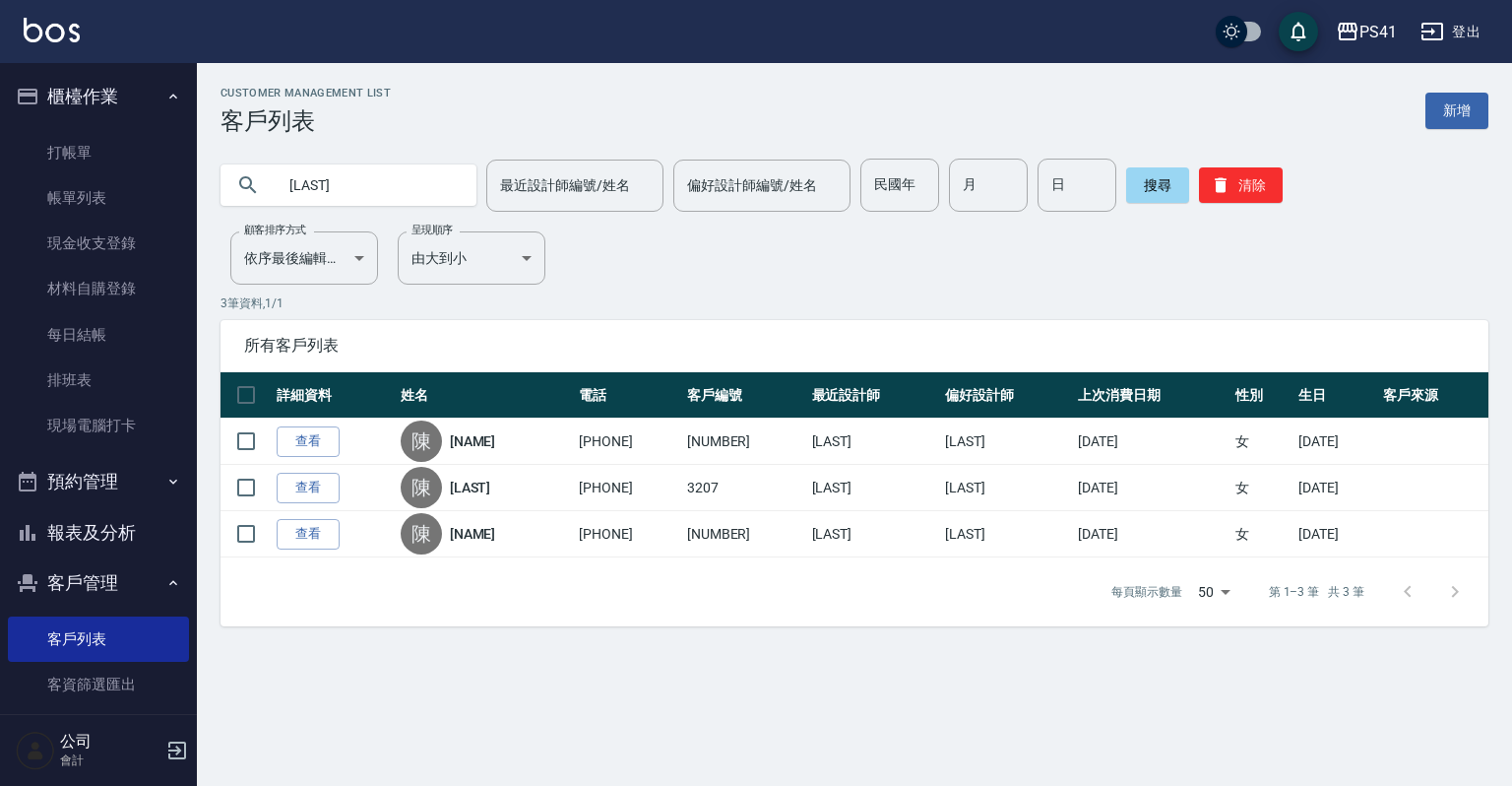 scroll, scrollTop: 0, scrollLeft: 0, axis: both 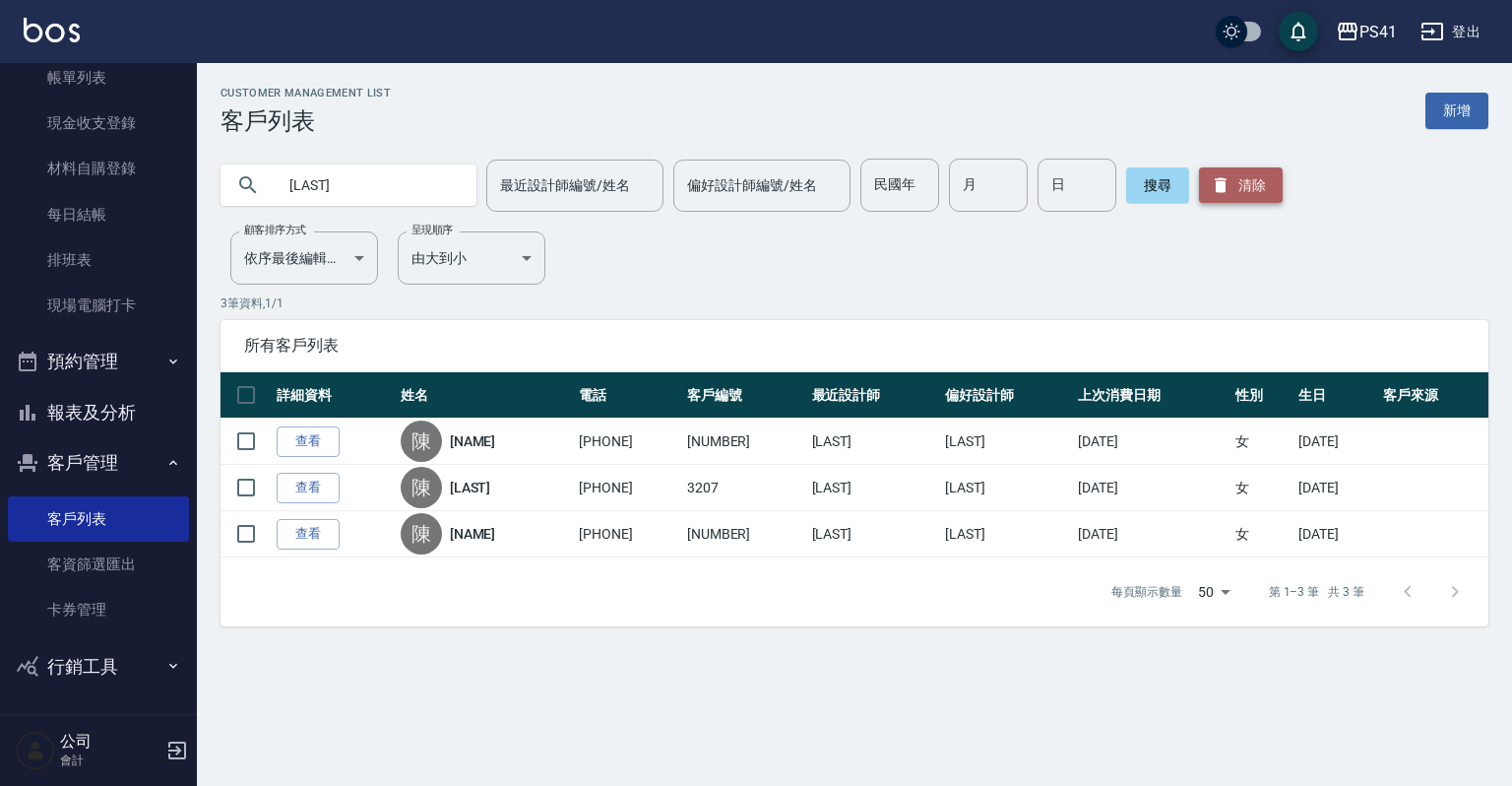 click on "清除" at bounding box center [1240, 185] 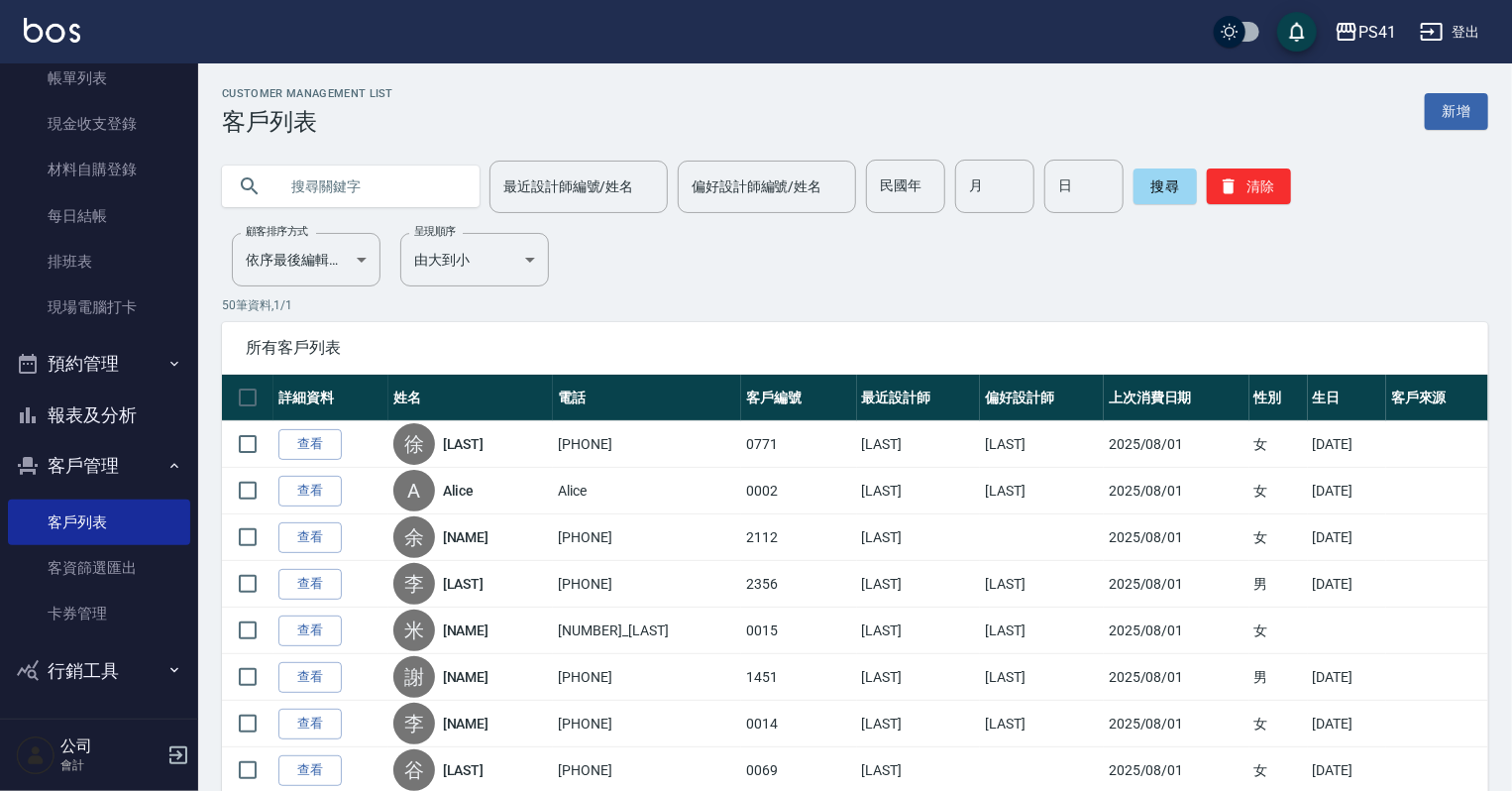 click at bounding box center [371, 186] 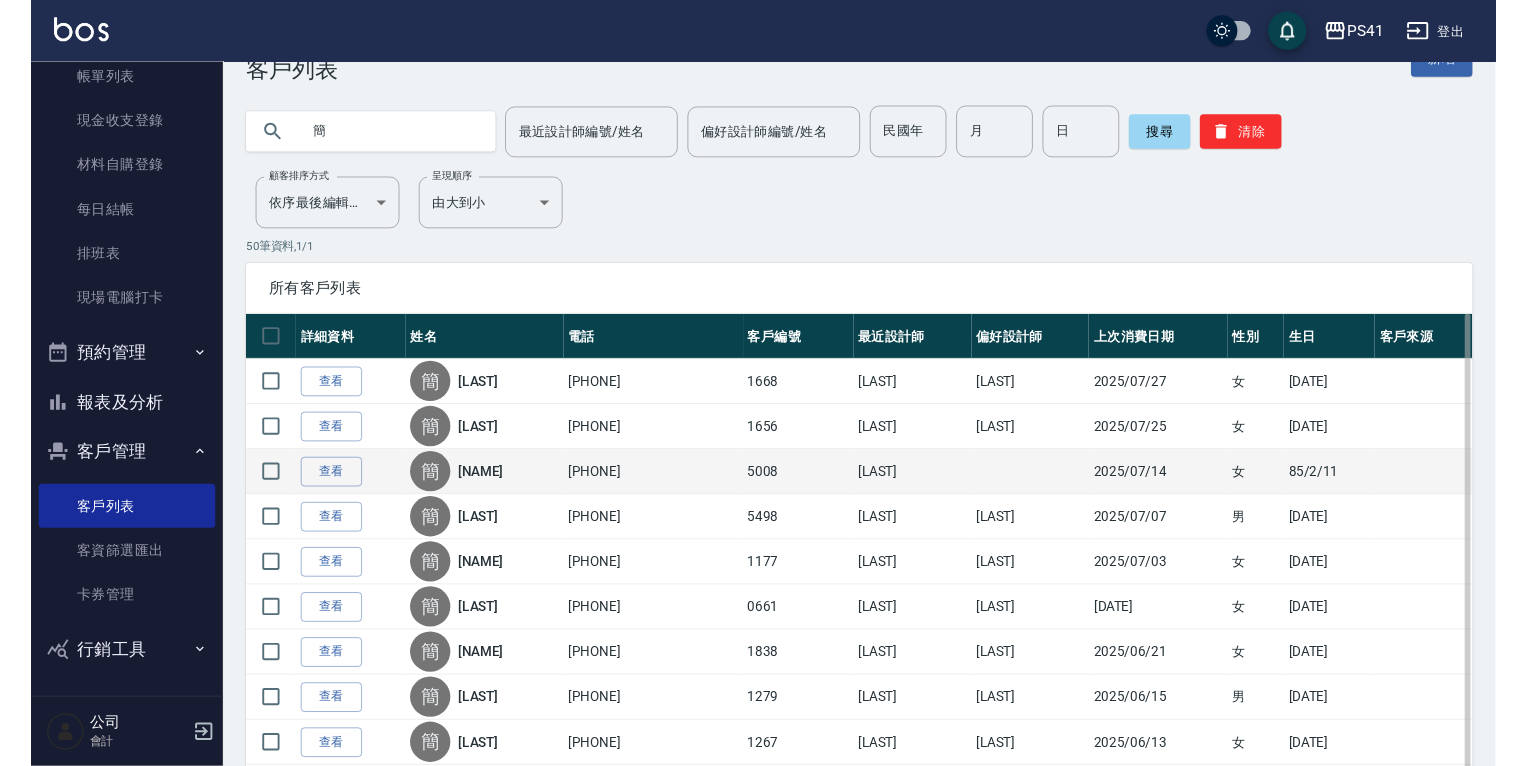 scroll, scrollTop: 0, scrollLeft: 0, axis: both 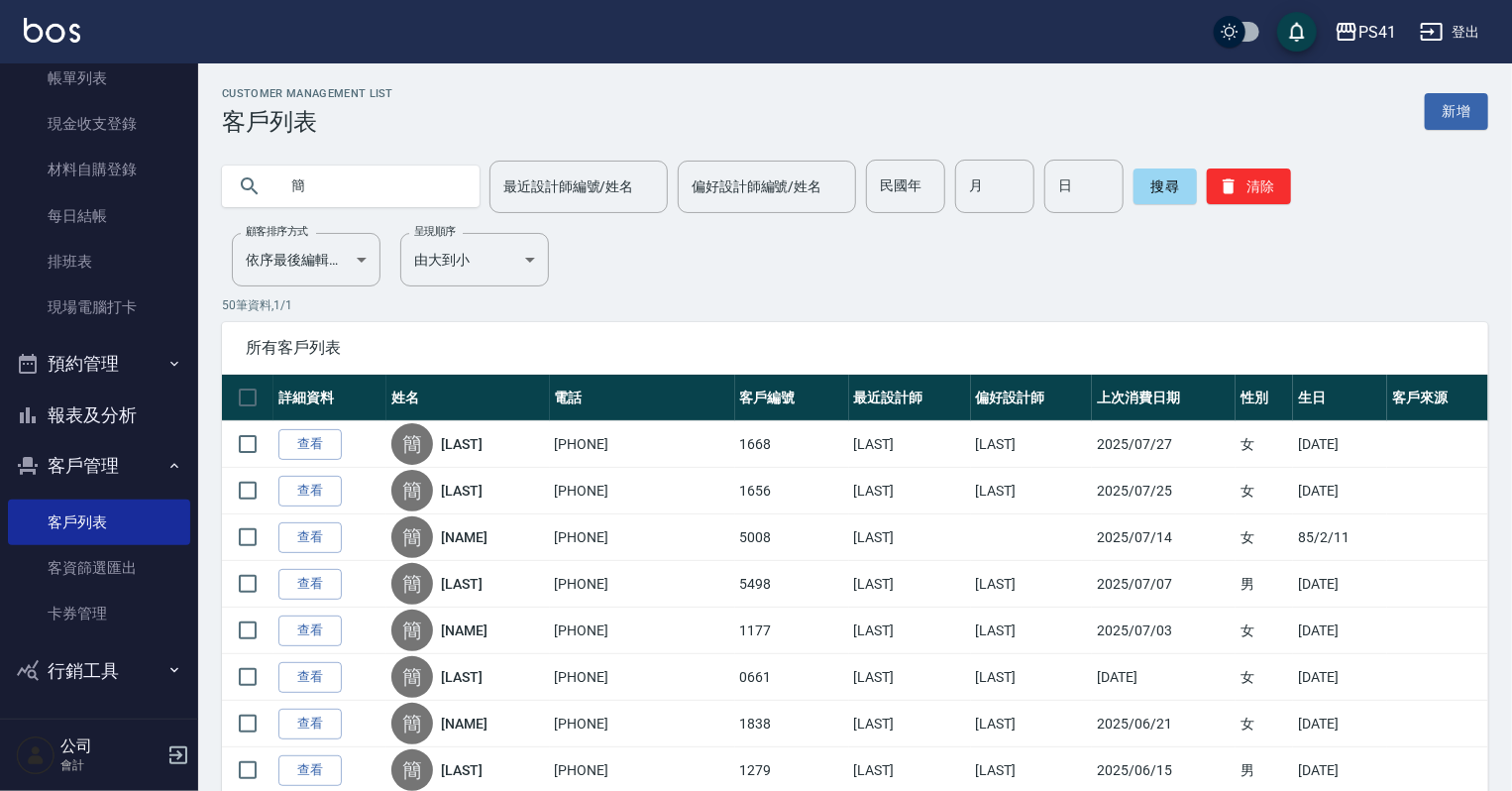 click on "簡" at bounding box center [371, 186] 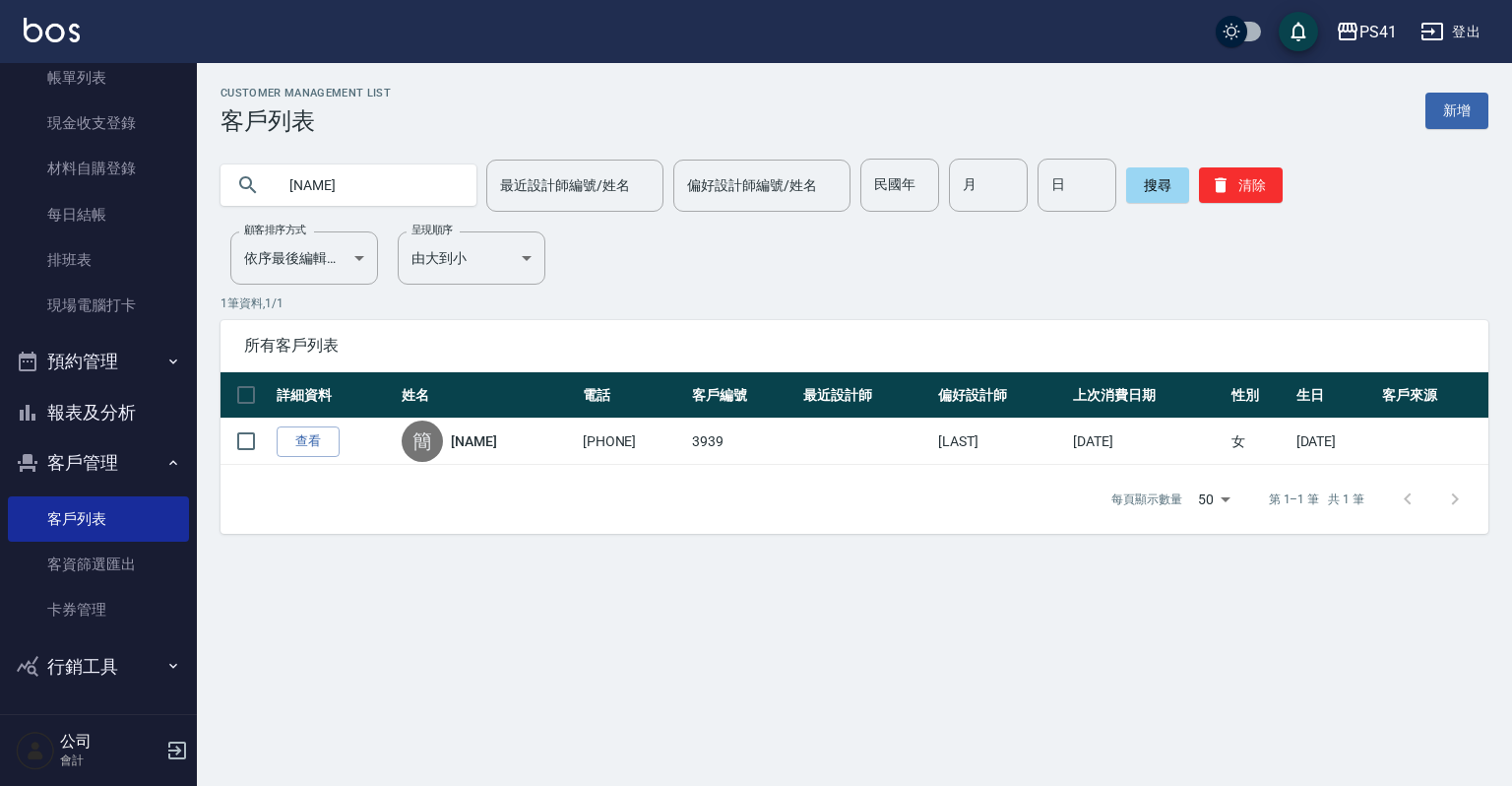 click on "簡靜" at bounding box center [368, 185] 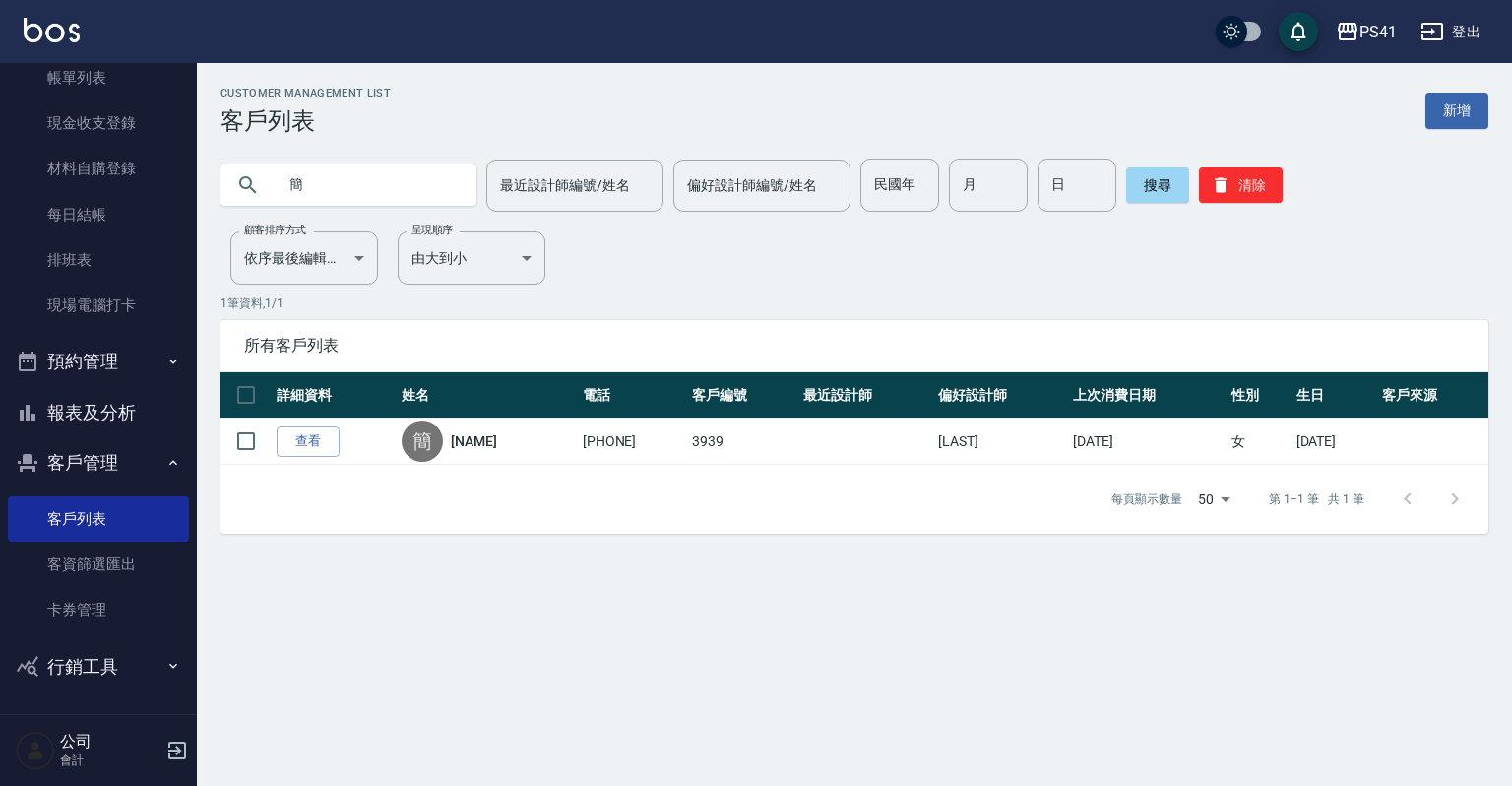 type on "簡" 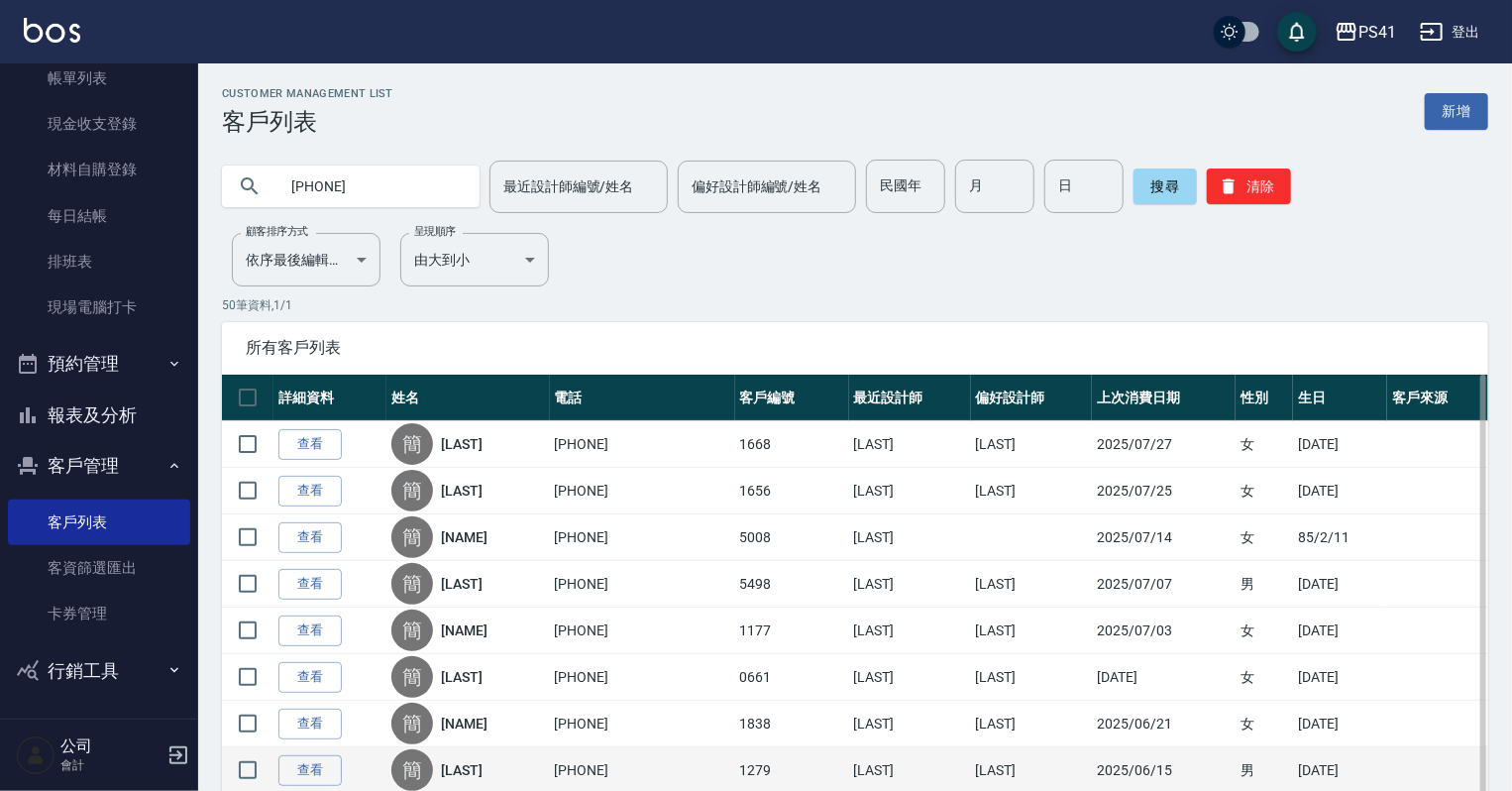 type on "0912210573" 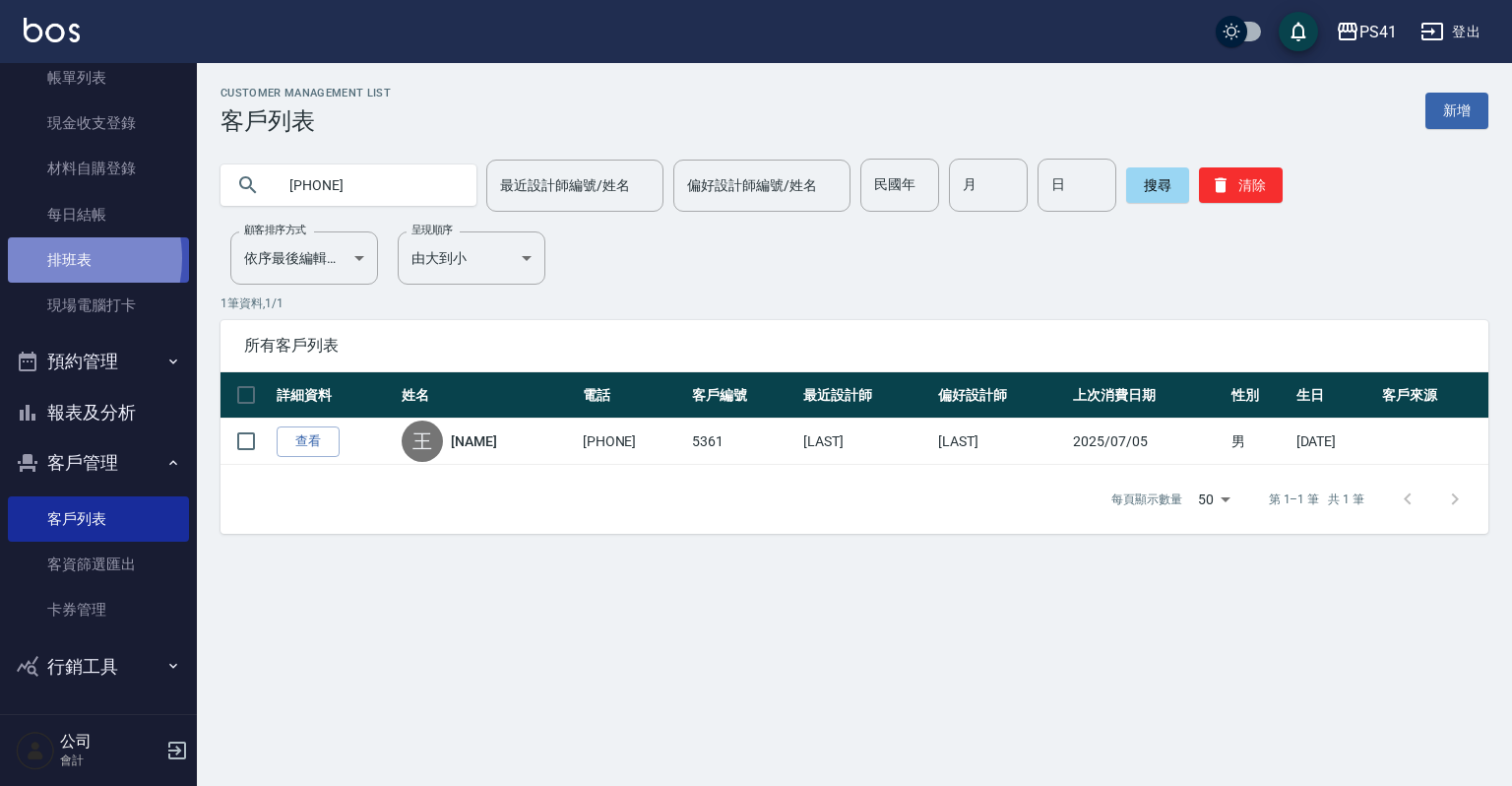 click on "排班表" at bounding box center [98, 260] 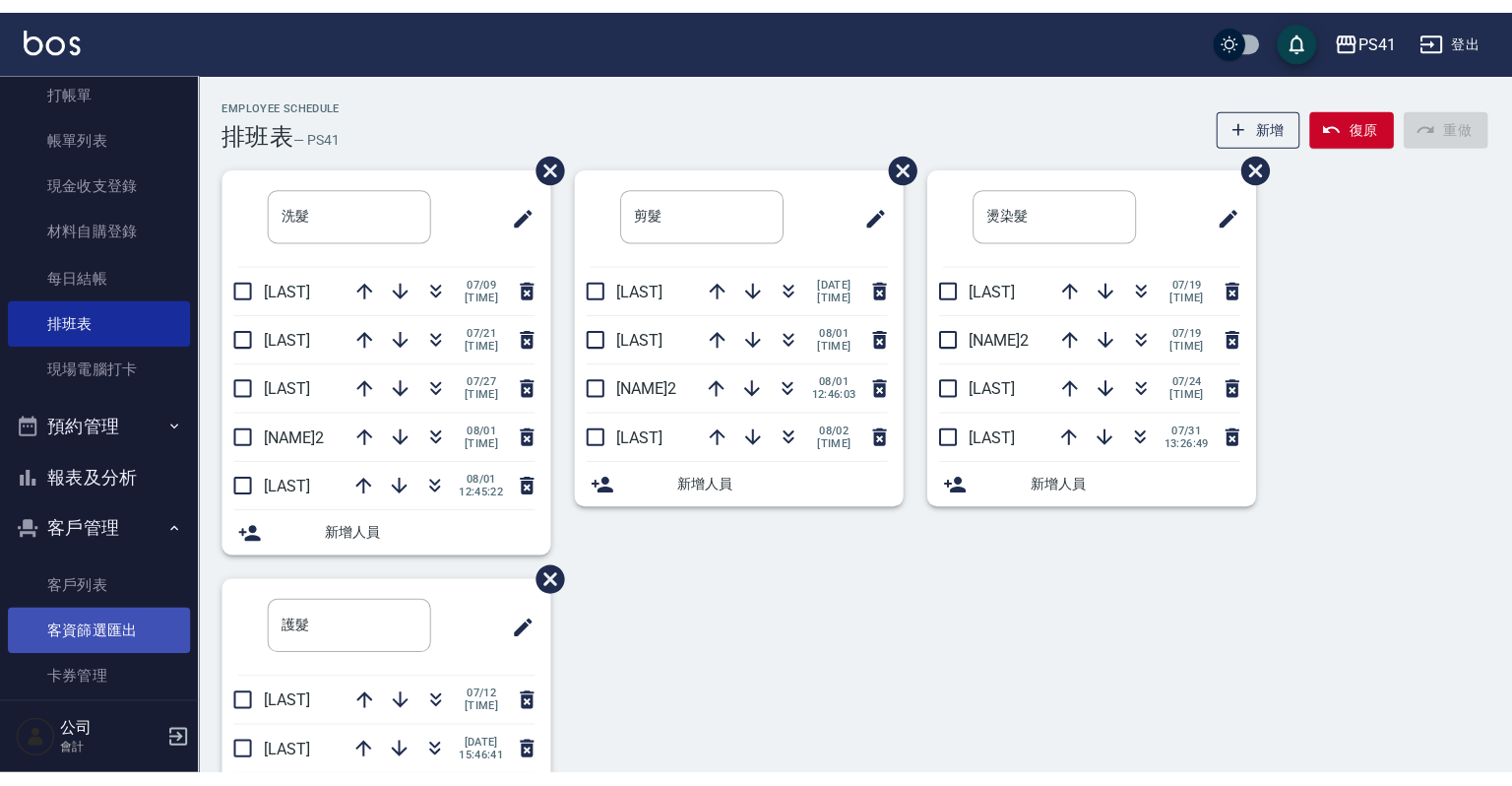scroll, scrollTop: 152, scrollLeft: 0, axis: vertical 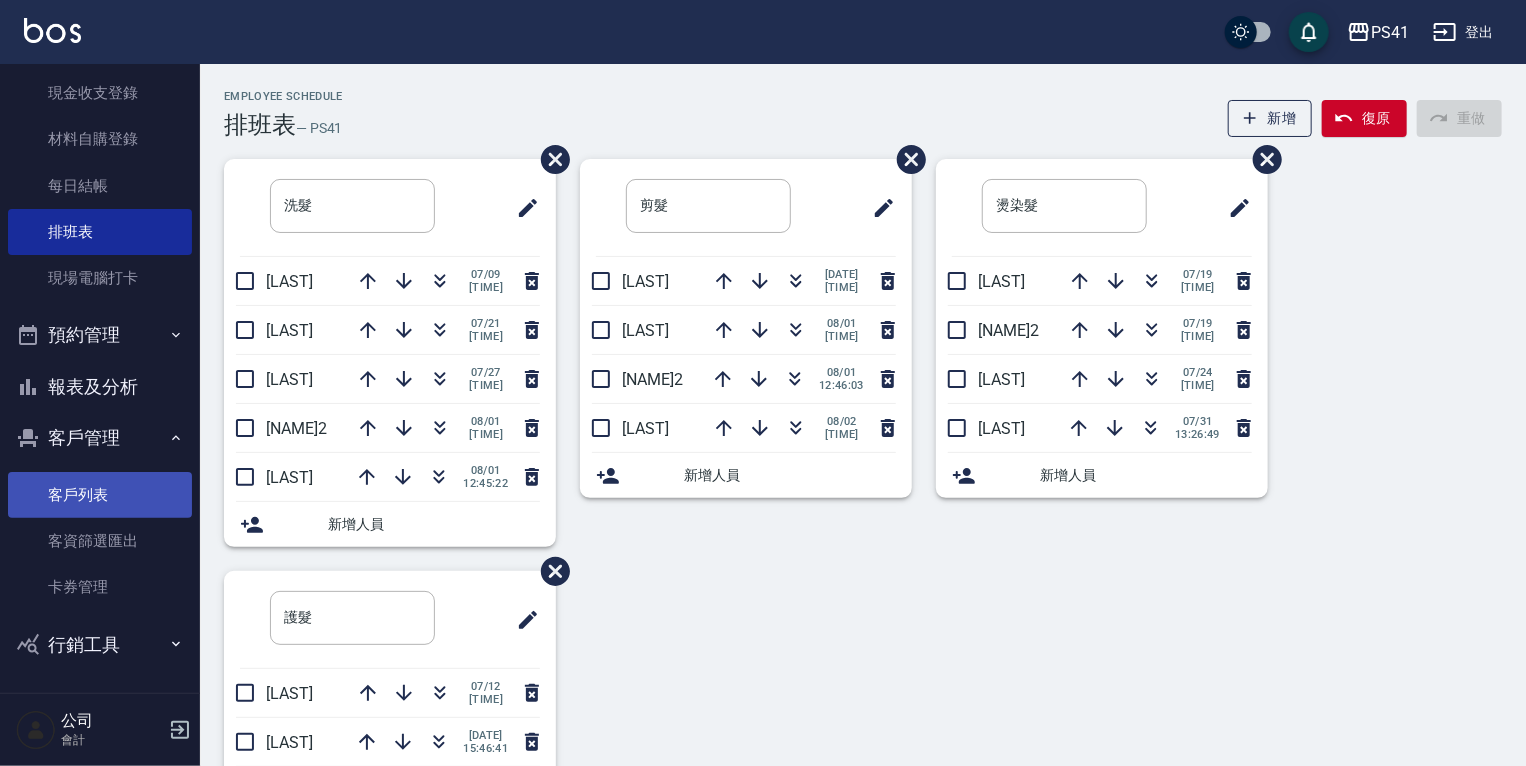 click on "客戶列表" at bounding box center (100, 495) 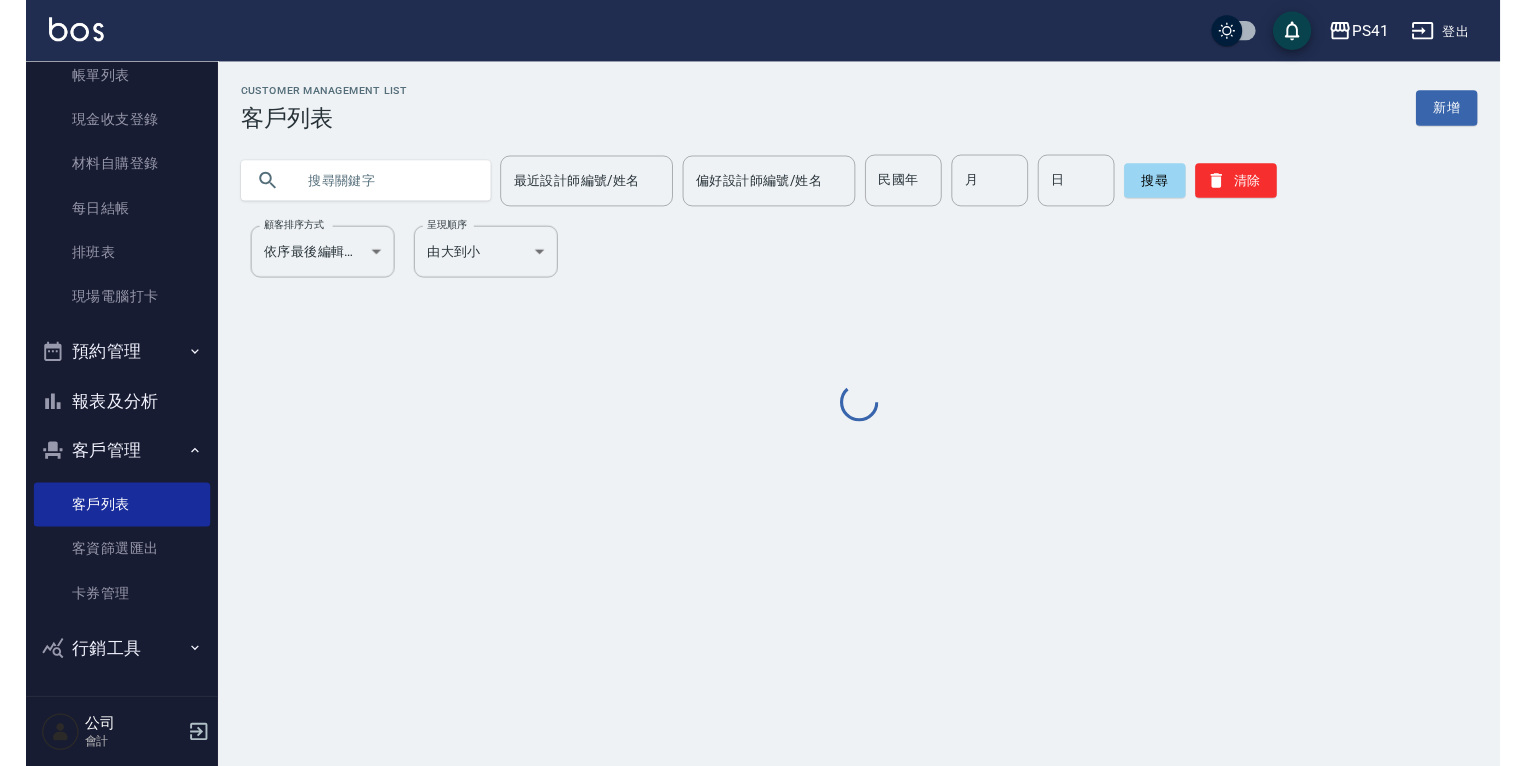 scroll, scrollTop: 122, scrollLeft: 0, axis: vertical 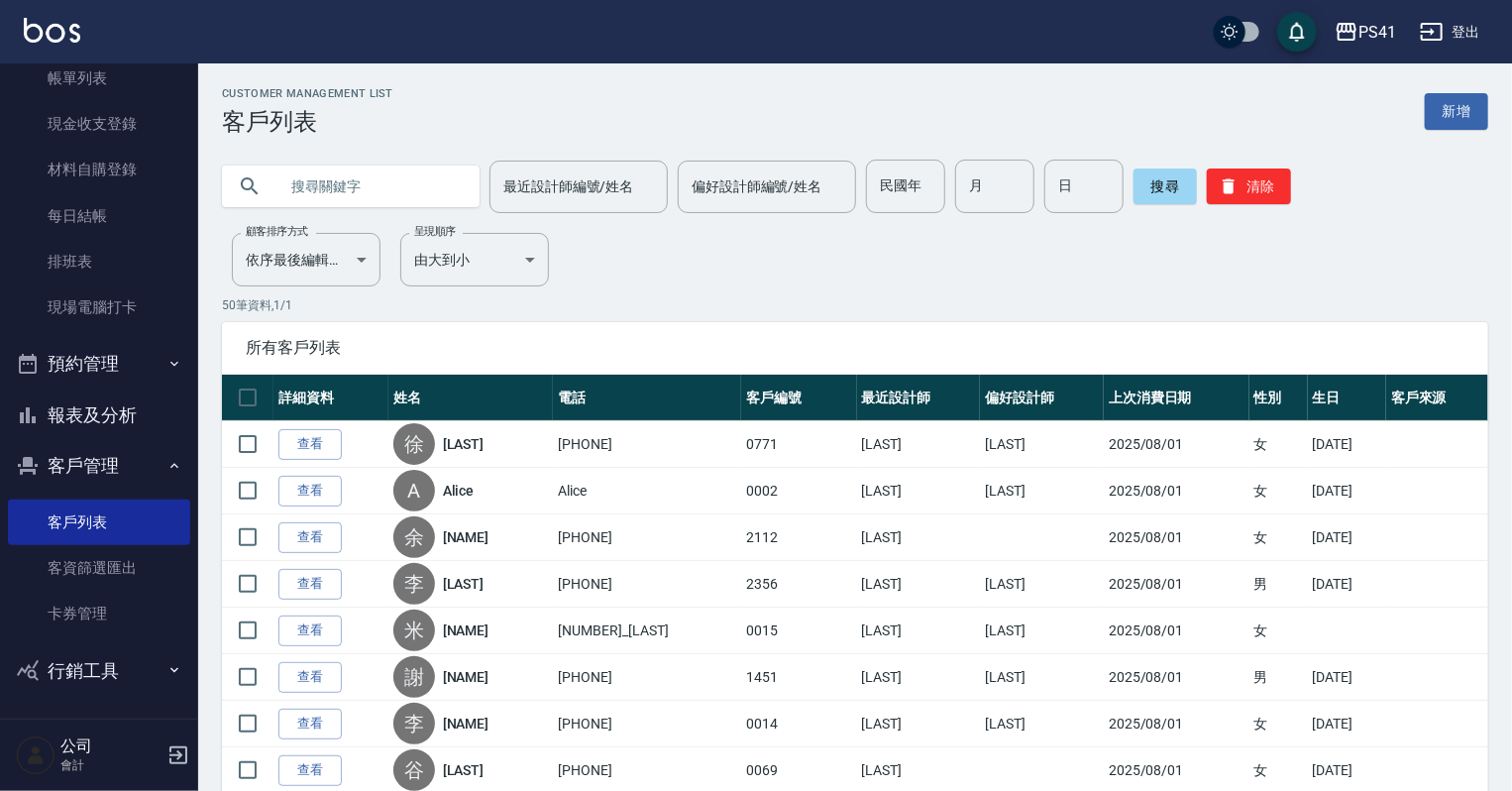 click at bounding box center [371, 186] 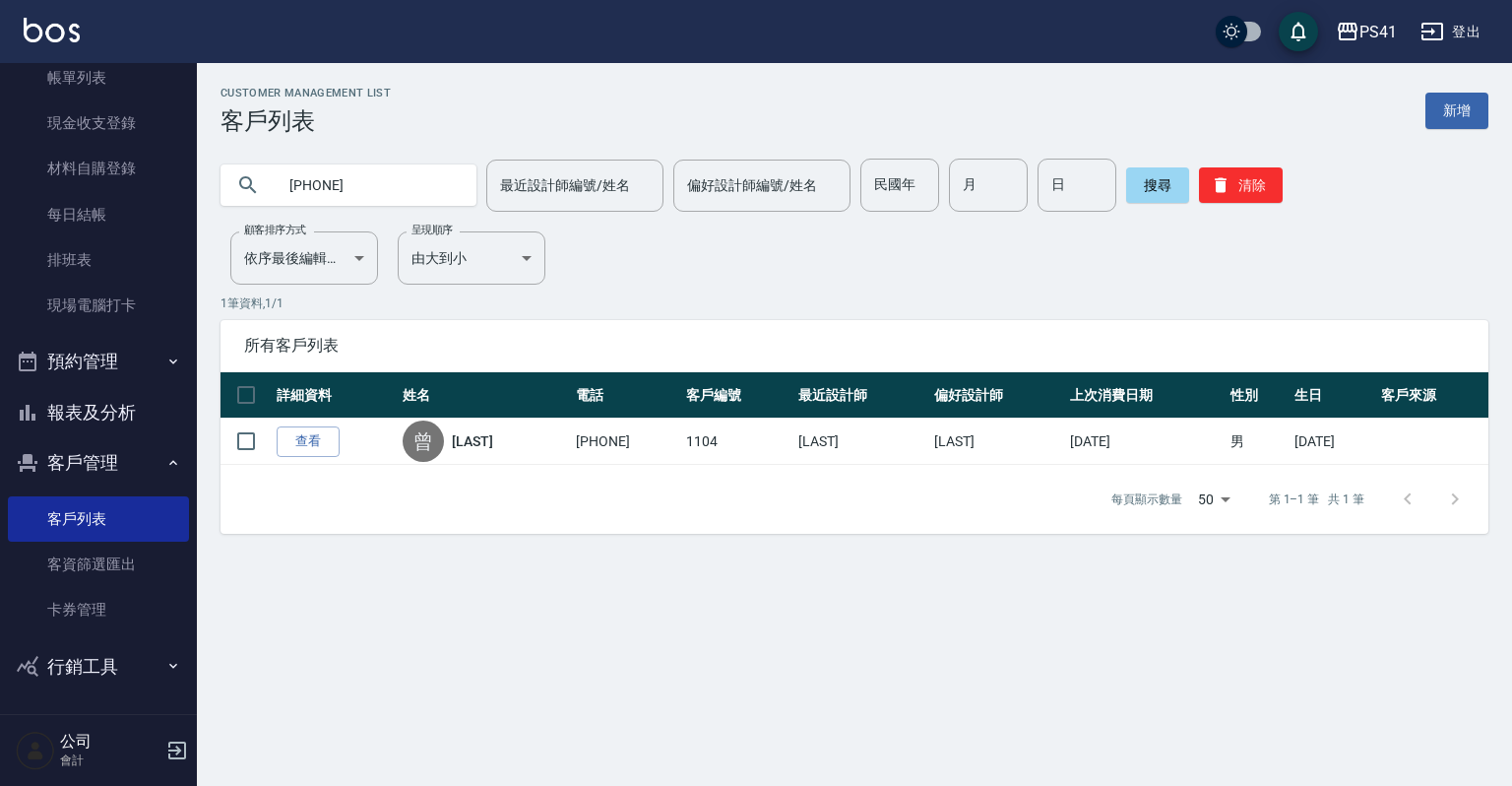 type on "0918711125" 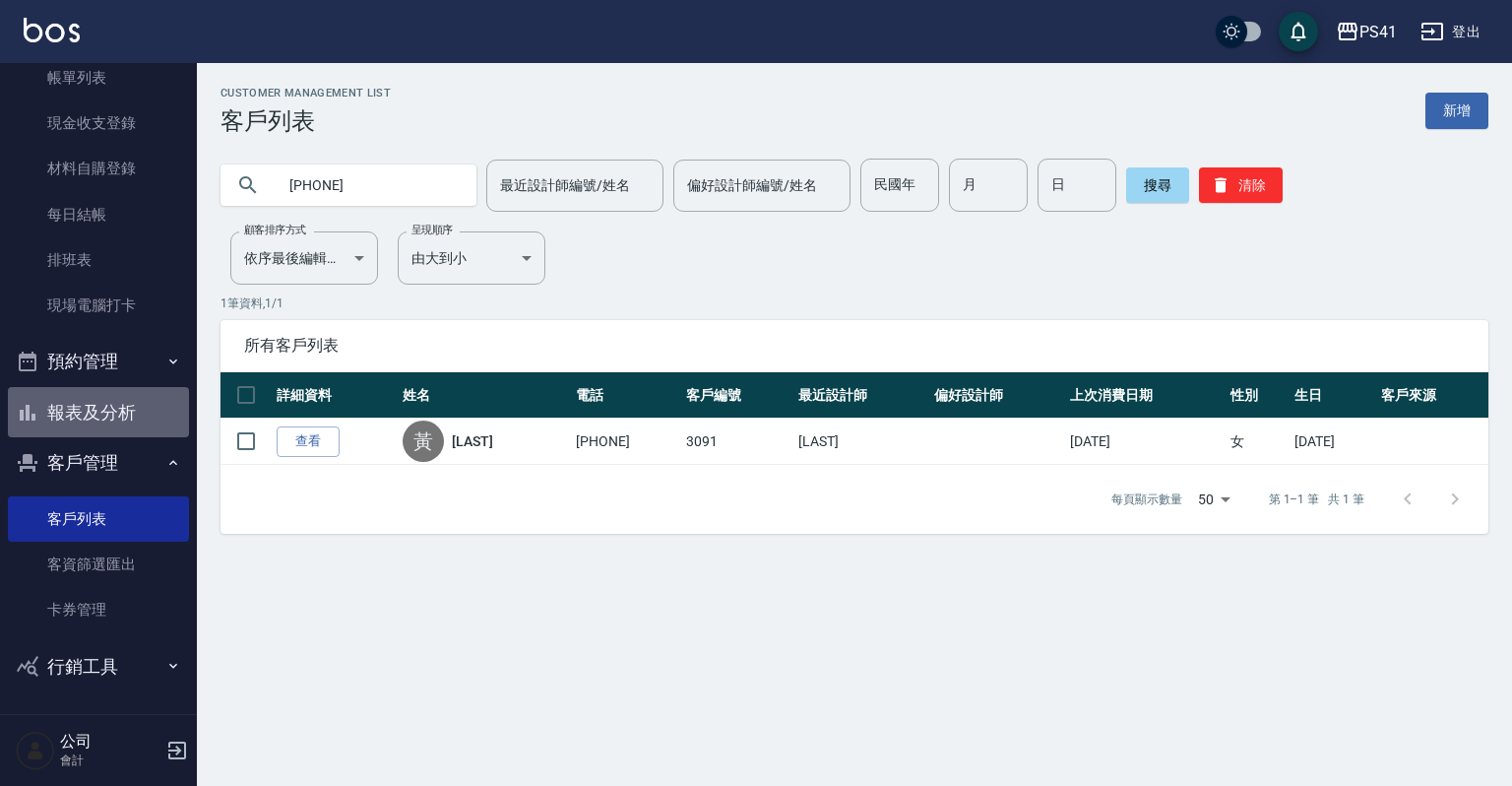 click on "報表及分析" at bounding box center [98, 413] 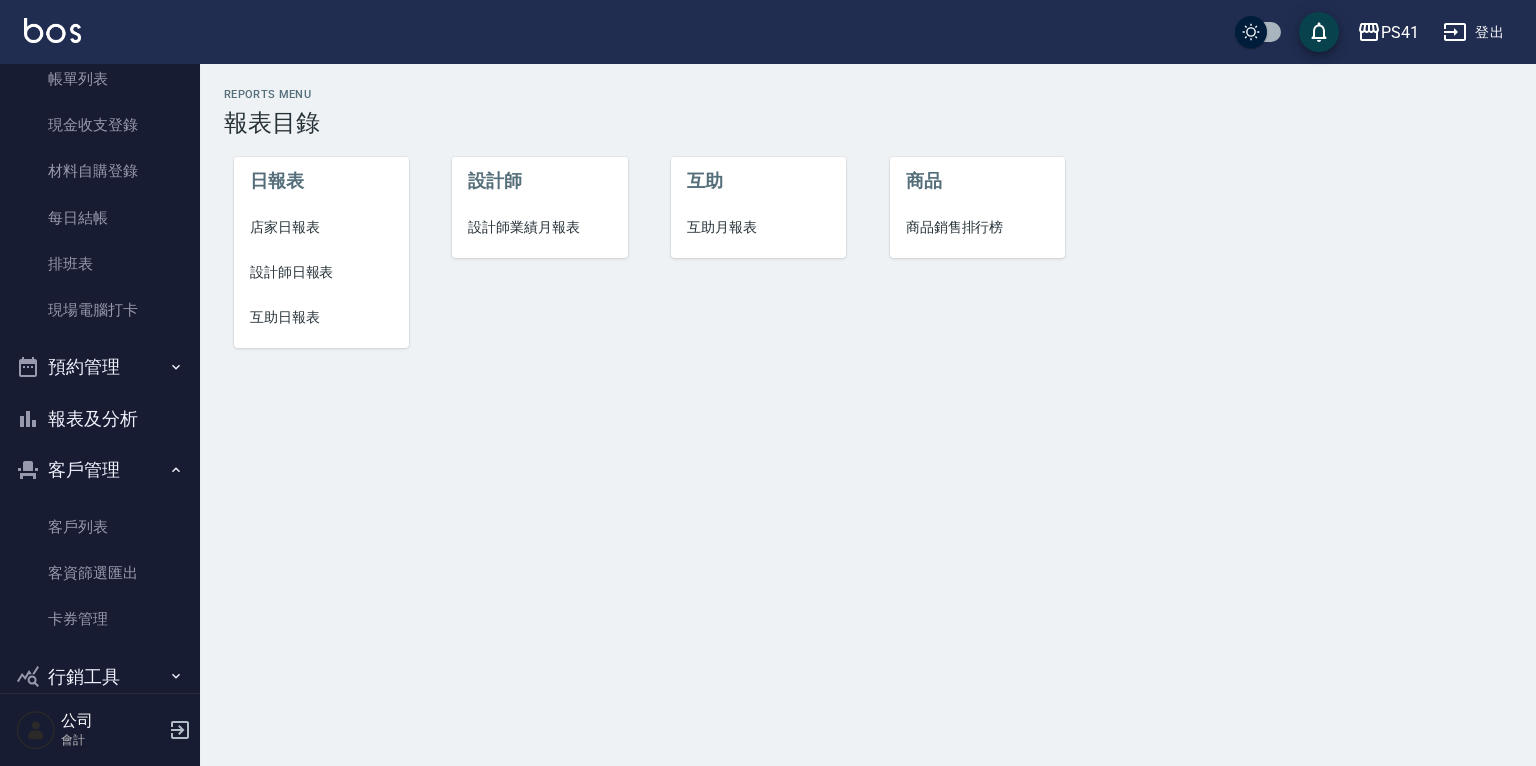click on "設計師日報表" at bounding box center (321, 272) 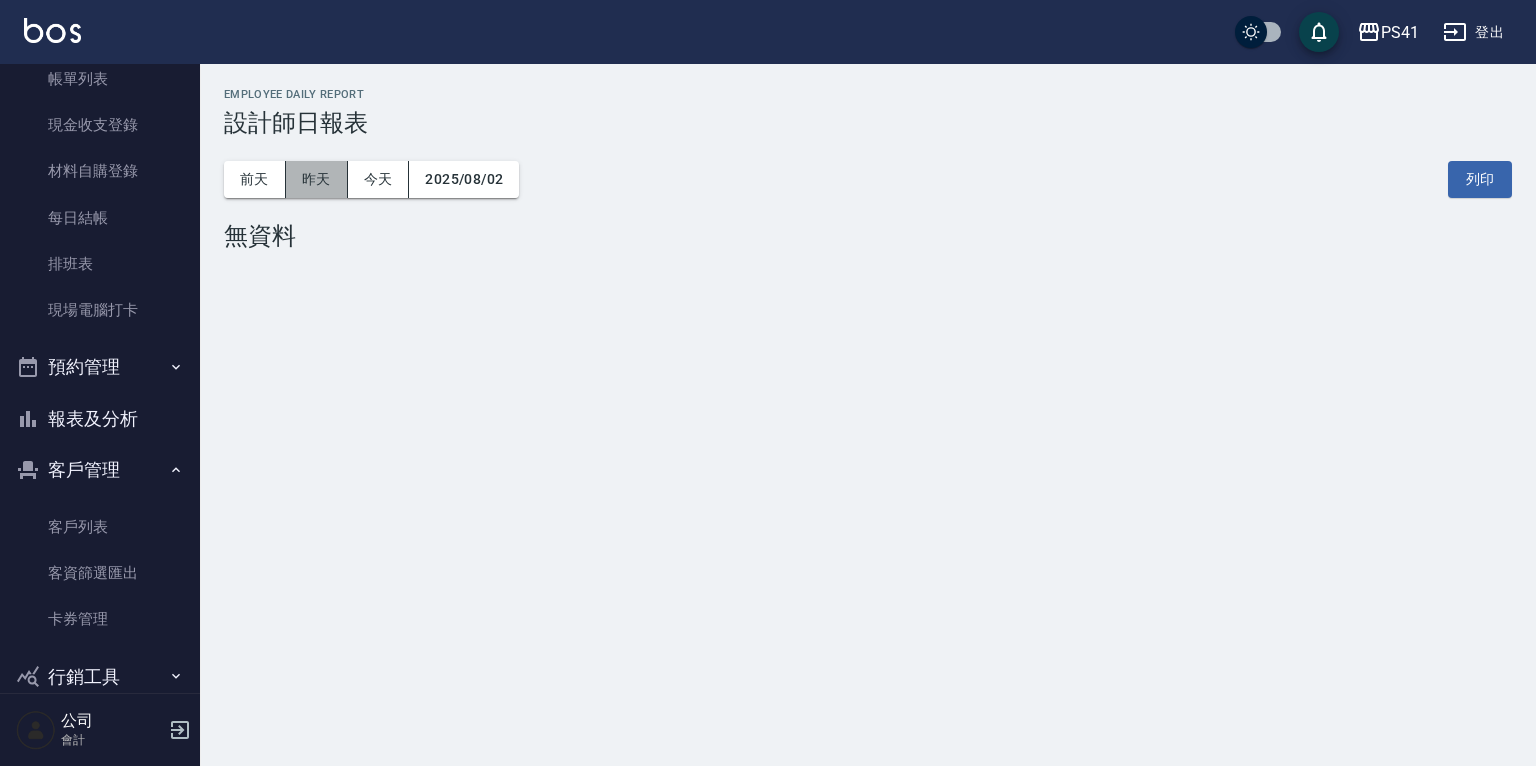 click on "昨天" at bounding box center [317, 179] 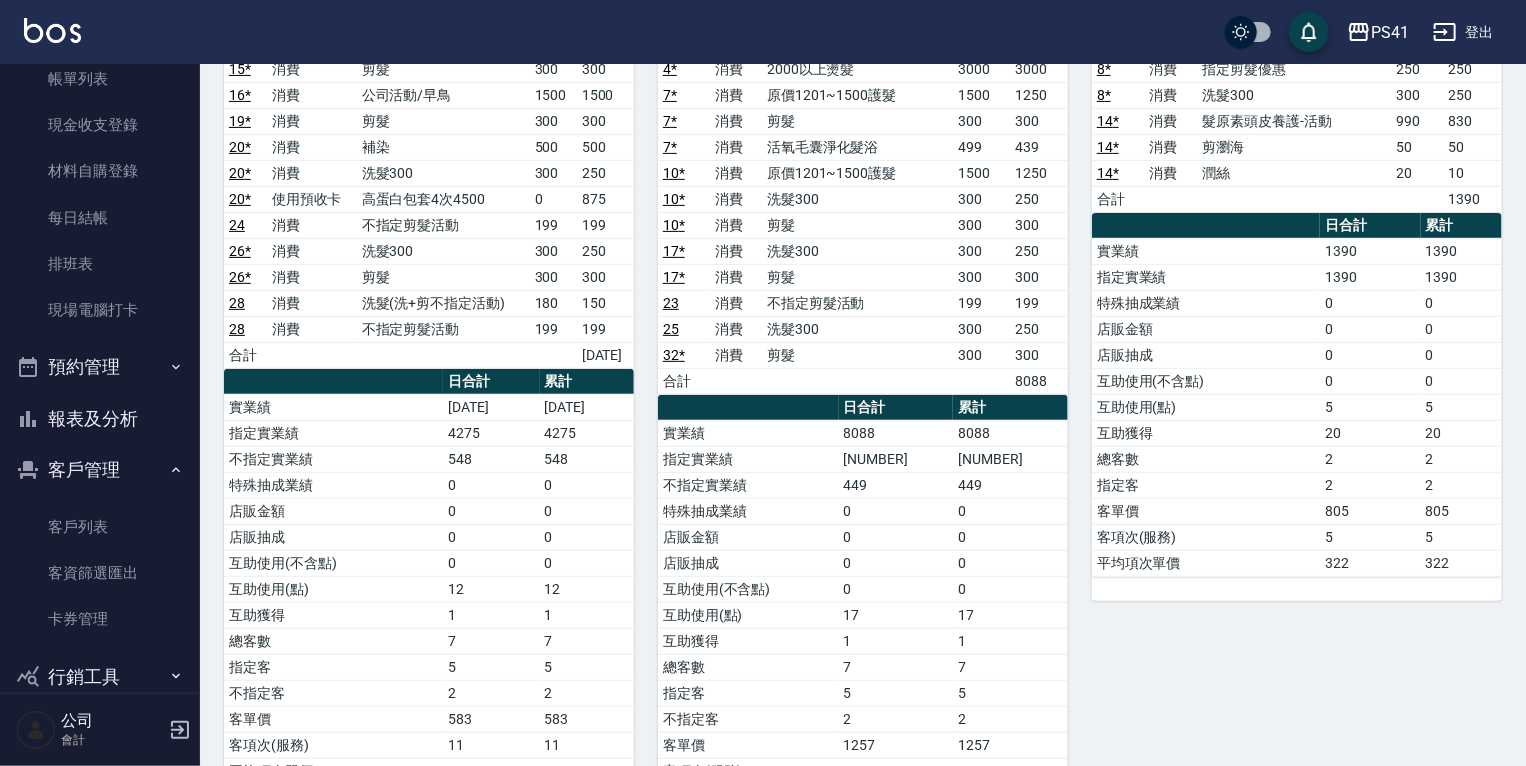scroll, scrollTop: 240, scrollLeft: 0, axis: vertical 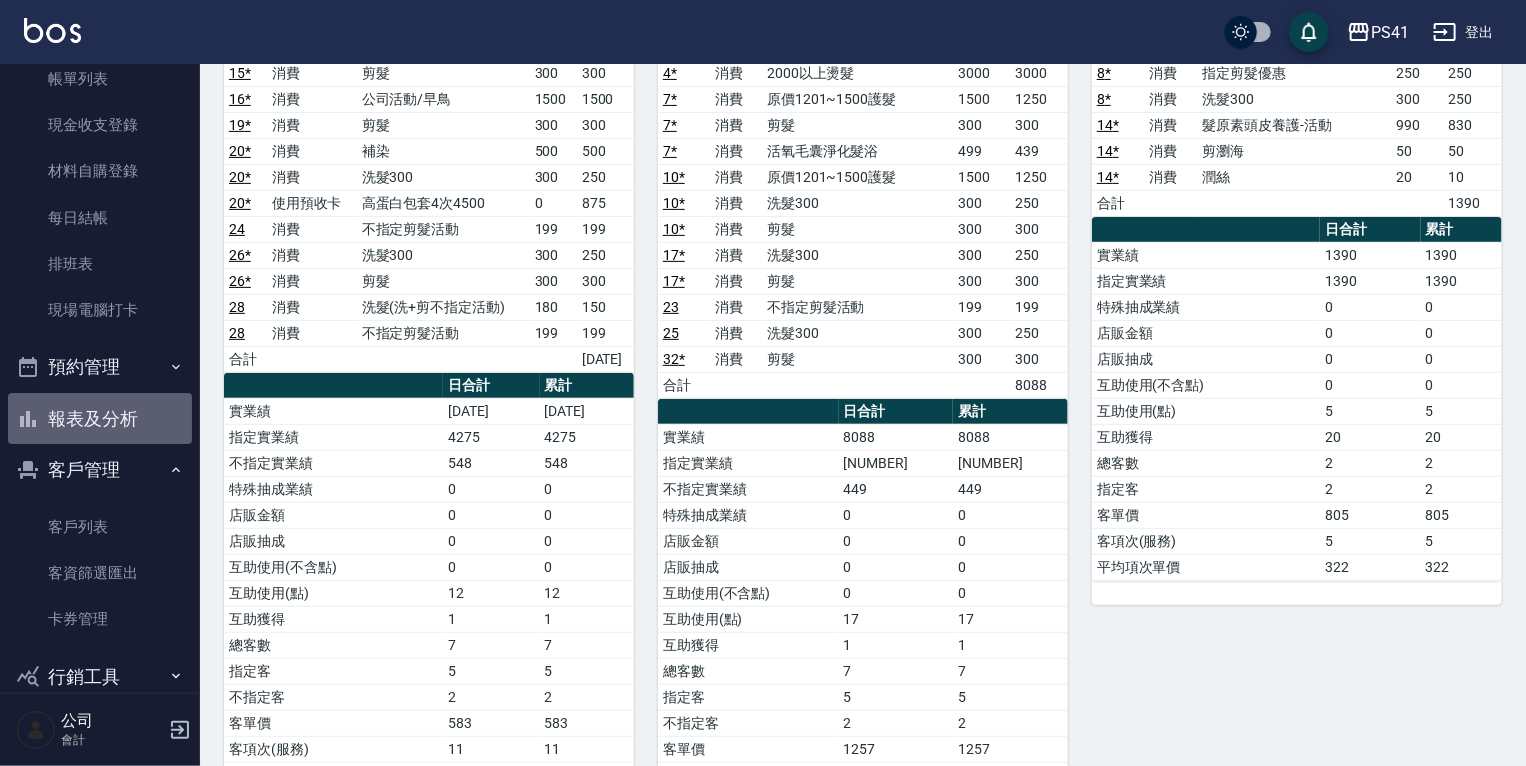 drag, startPoint x: 128, startPoint y: 420, endPoint x: 180, endPoint y: 394, distance: 58.137768 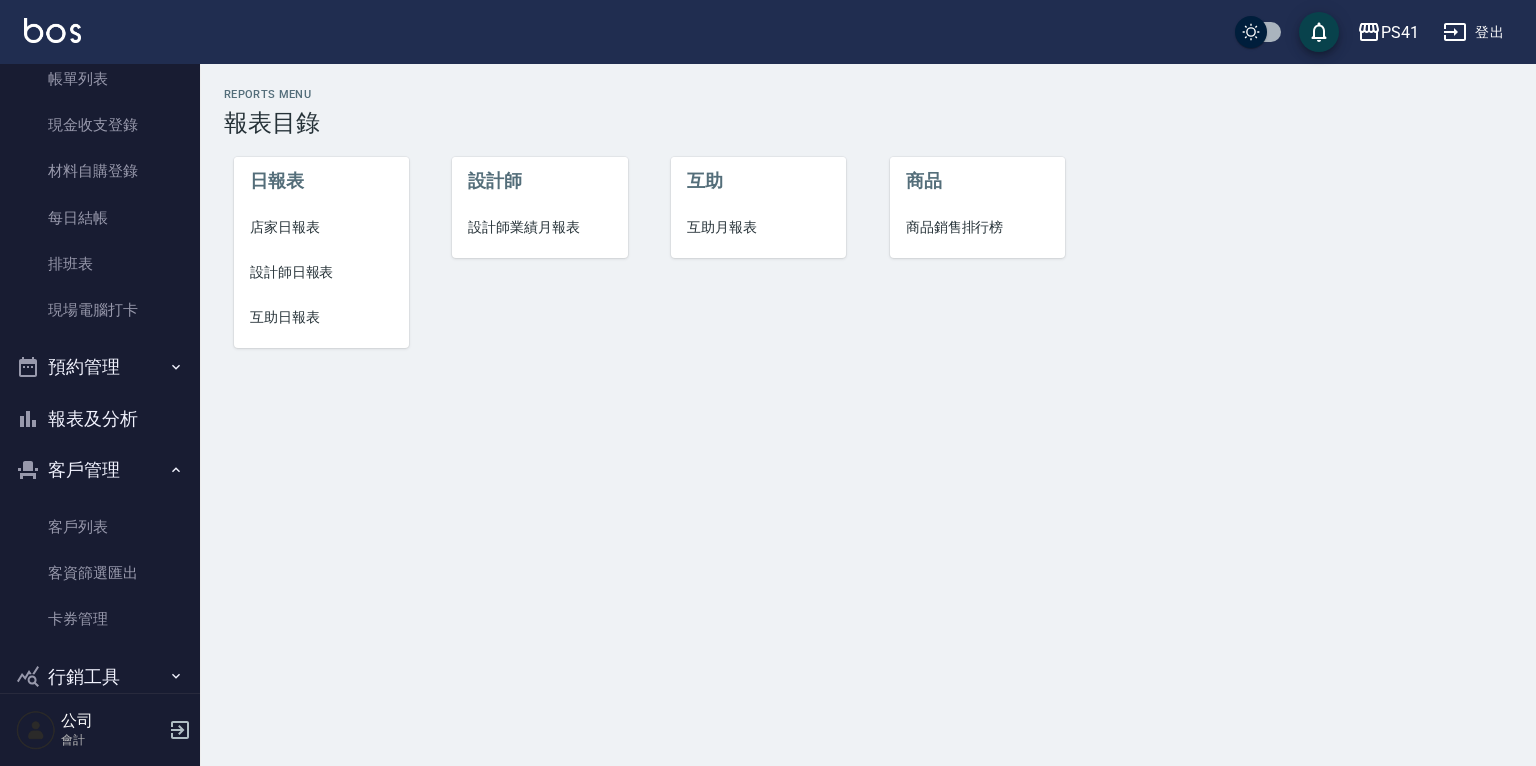 click on "互助日報表" at bounding box center (321, 317) 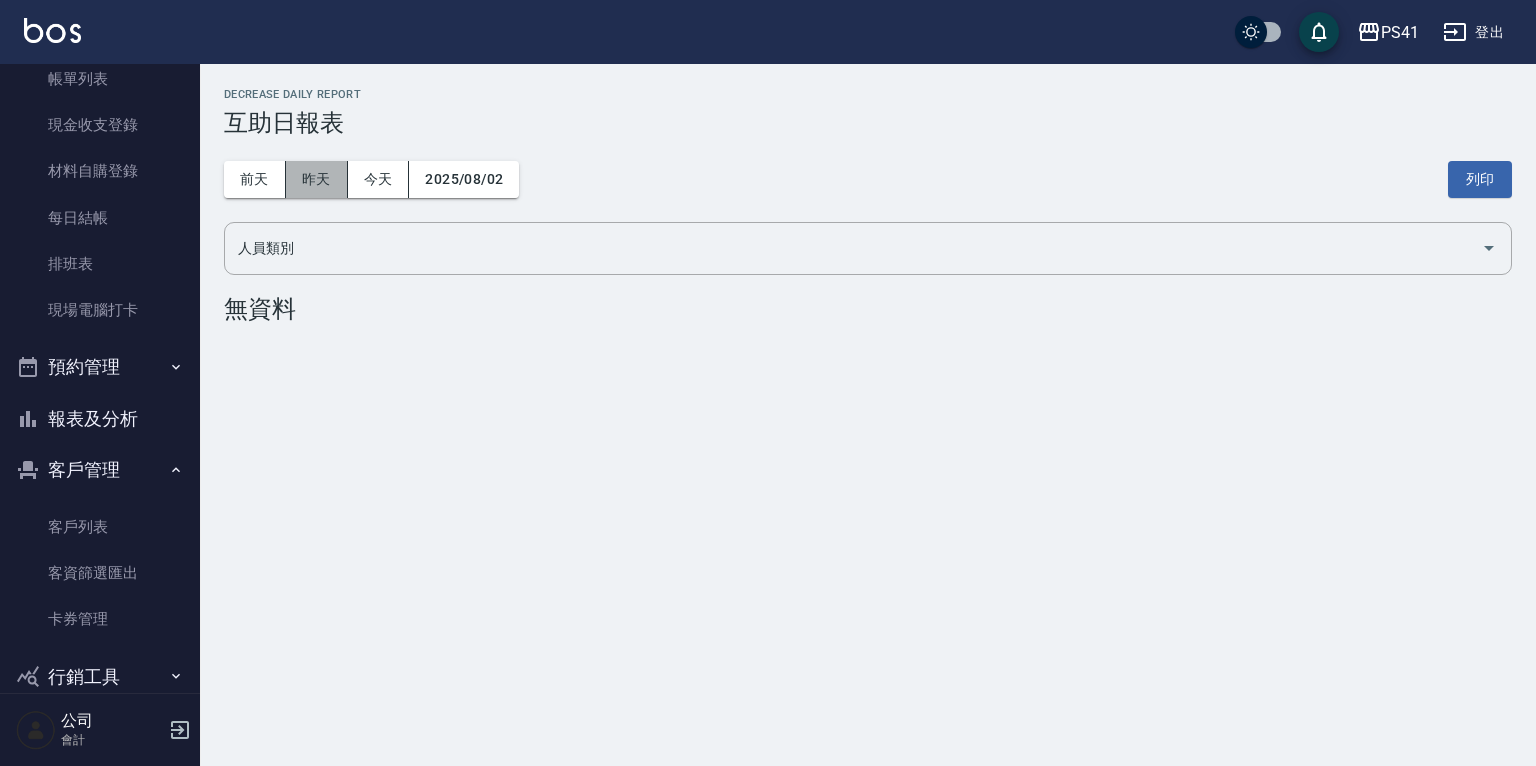 drag, startPoint x: 292, startPoint y: 172, endPoint x: 297, endPoint y: 161, distance: 12.083046 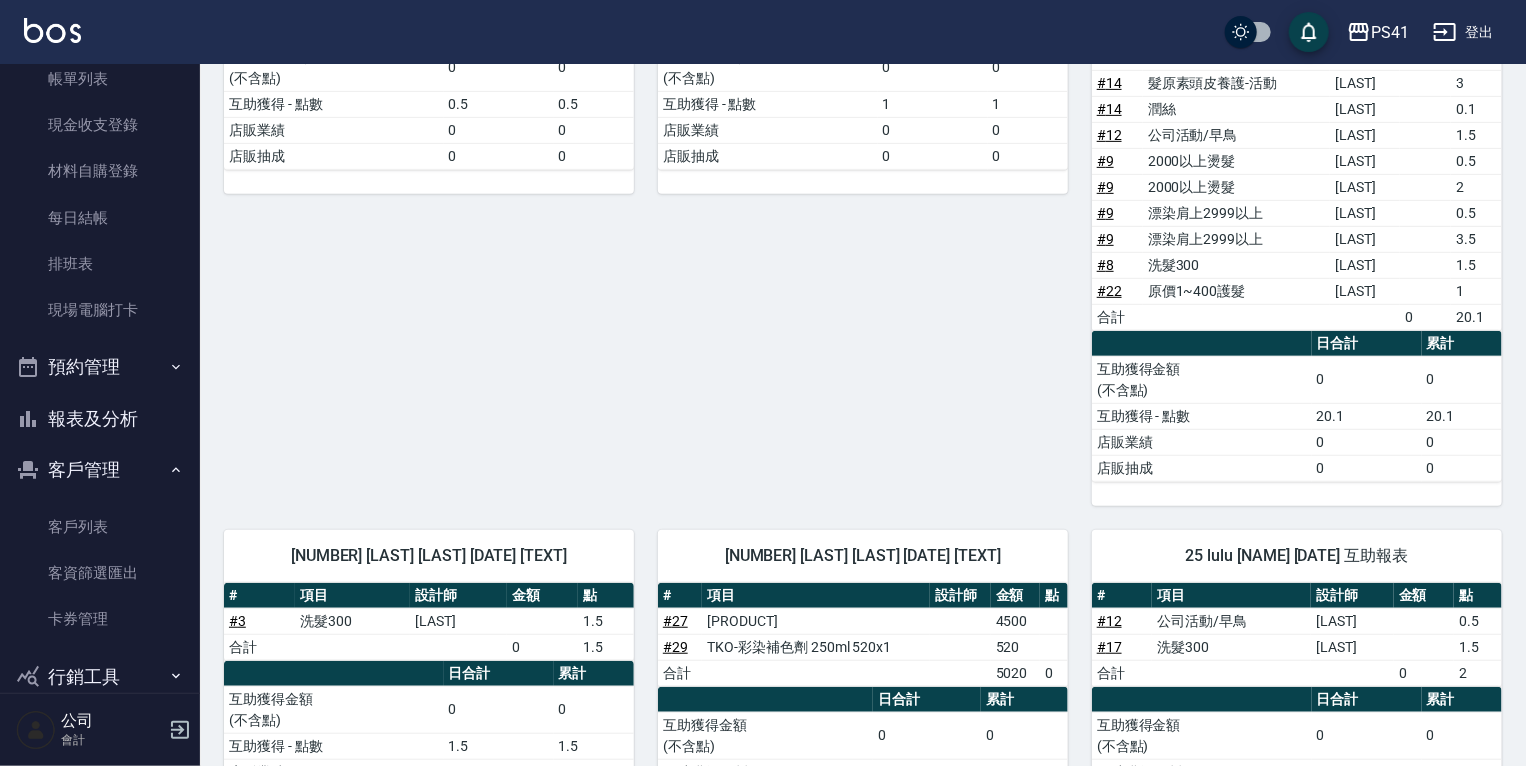 scroll, scrollTop: 400, scrollLeft: 0, axis: vertical 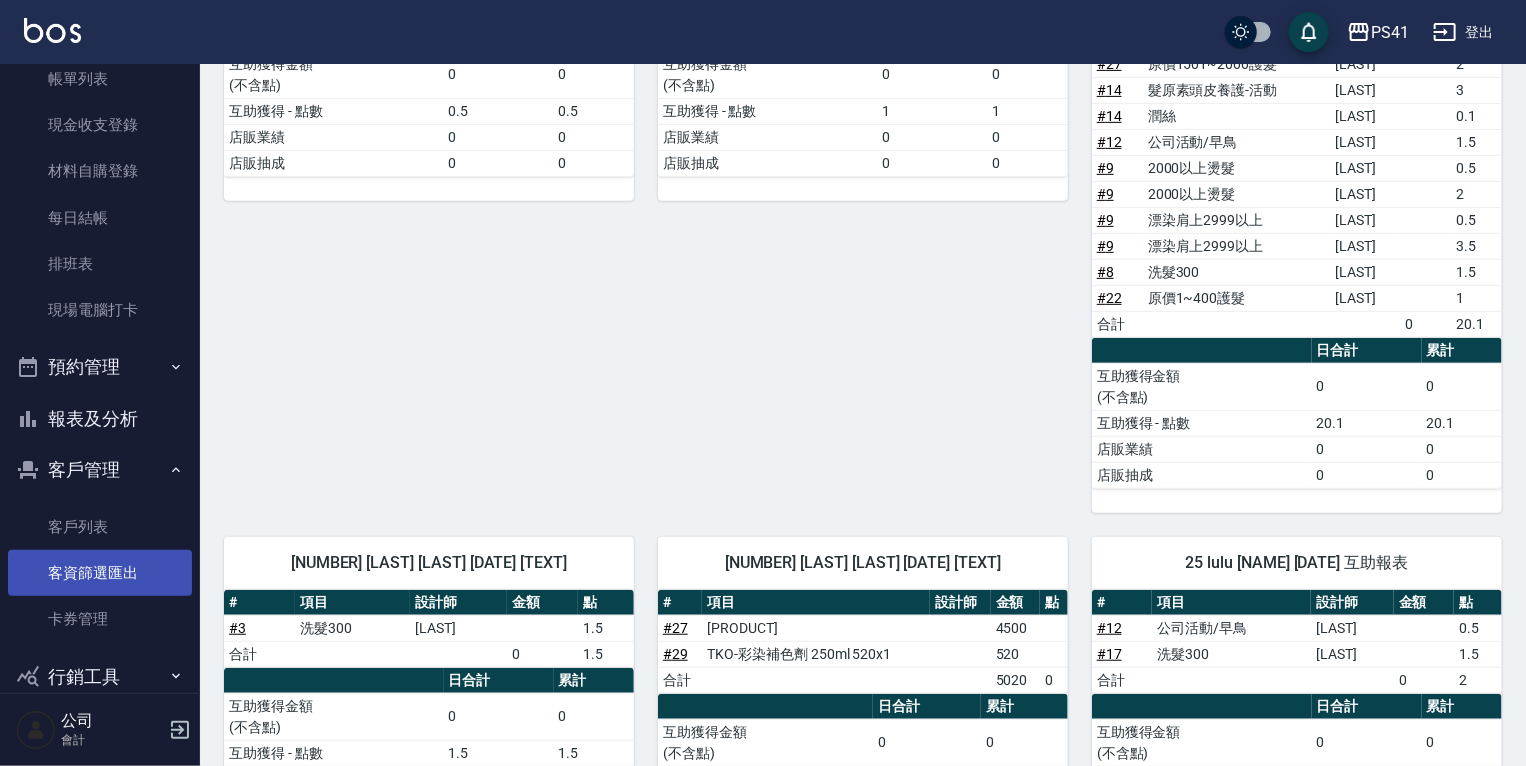 drag, startPoint x: 69, startPoint y: 542, endPoint x: 70, endPoint y: 574, distance: 32.01562 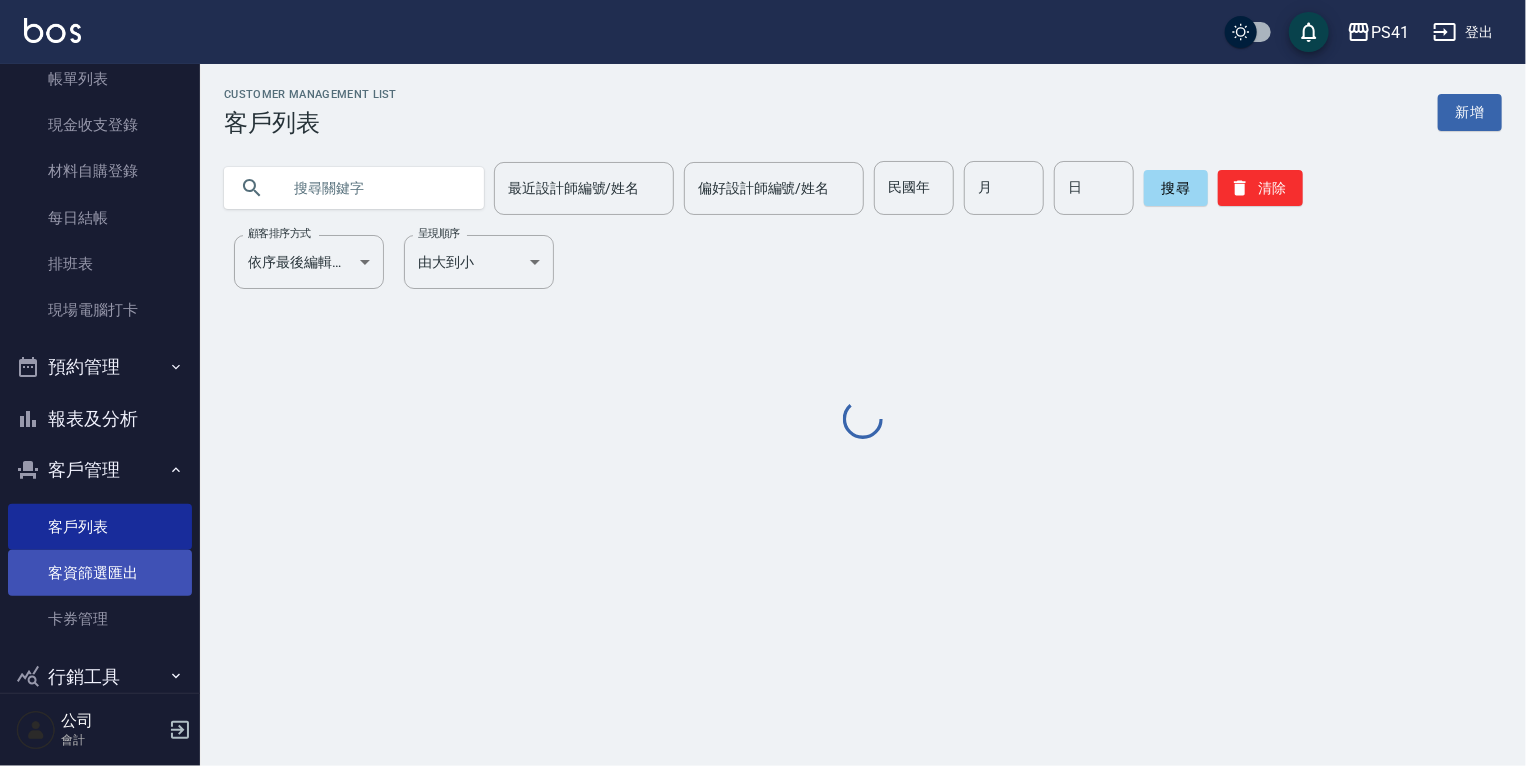 scroll, scrollTop: 0, scrollLeft: 0, axis: both 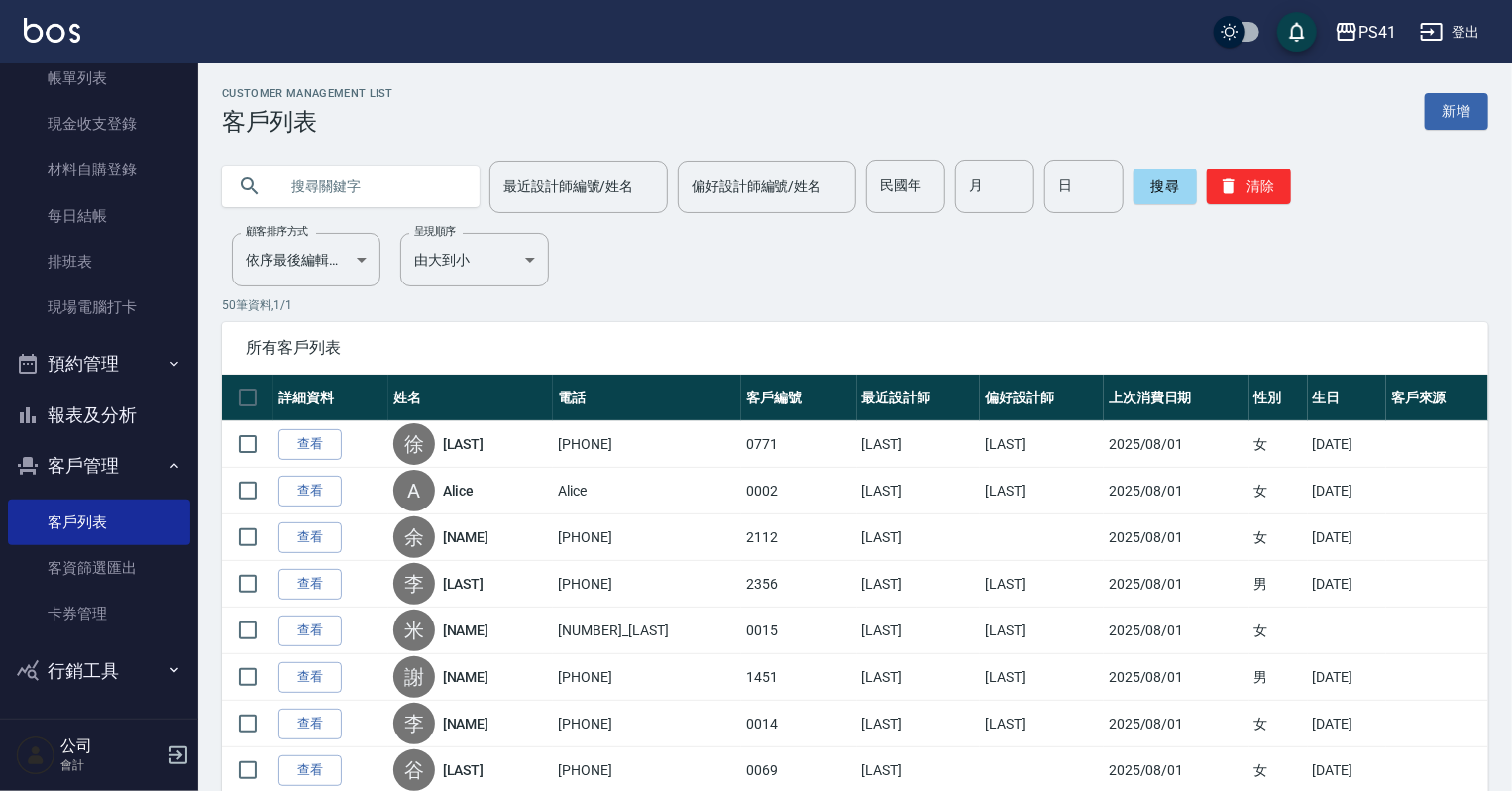 click at bounding box center [371, 186] 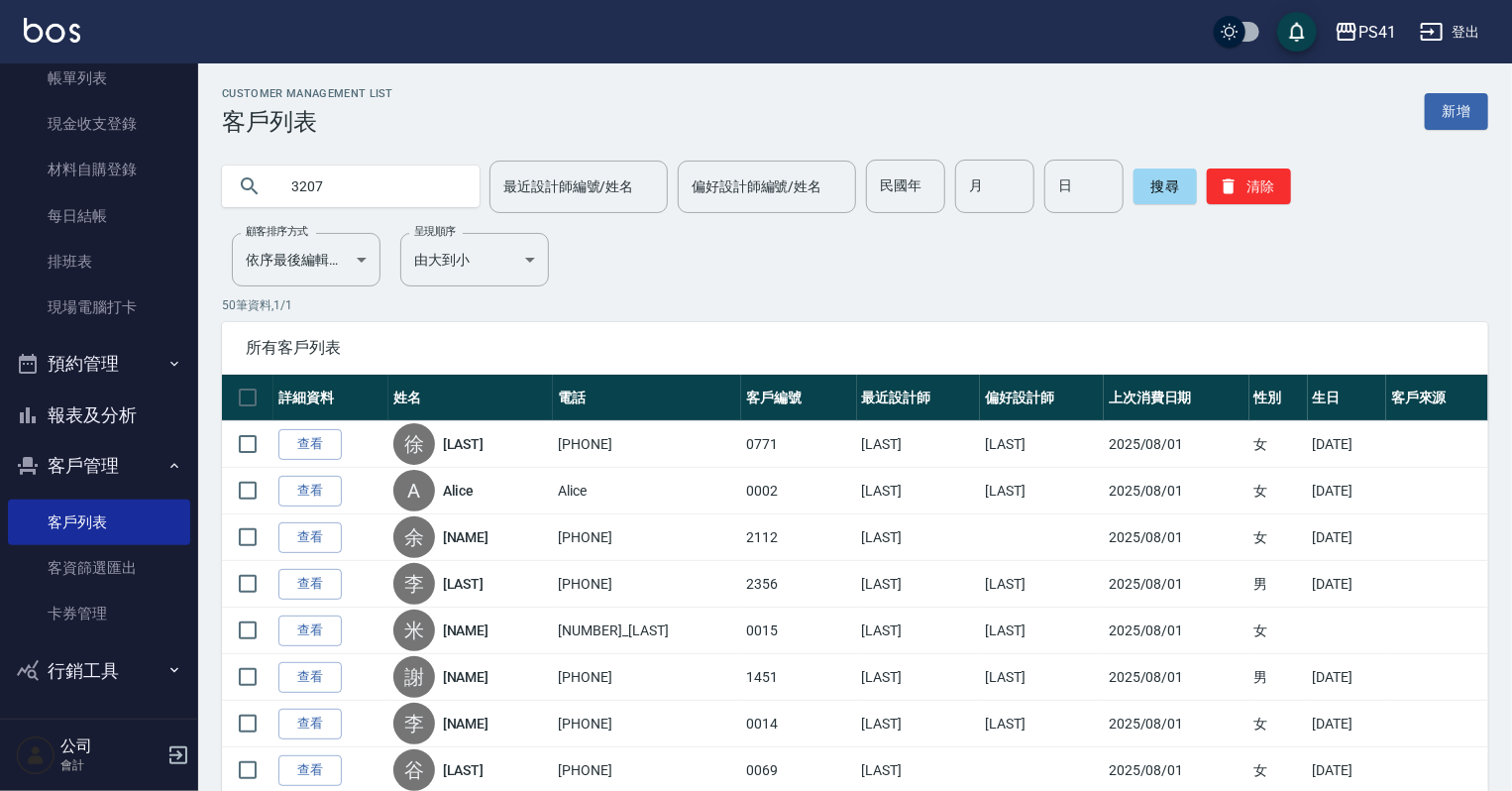 type on "3207" 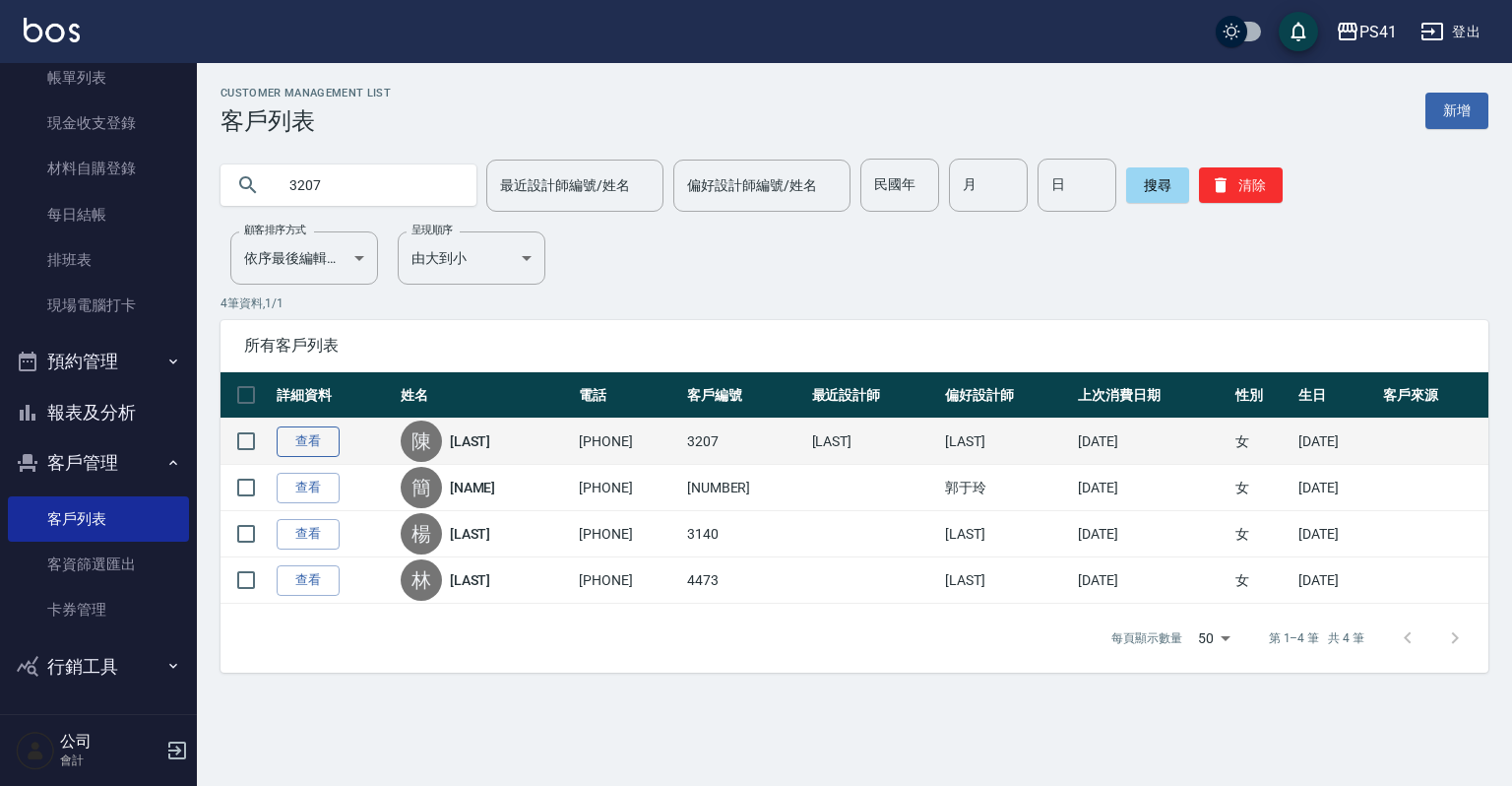 click on "查看" at bounding box center [308, 441] 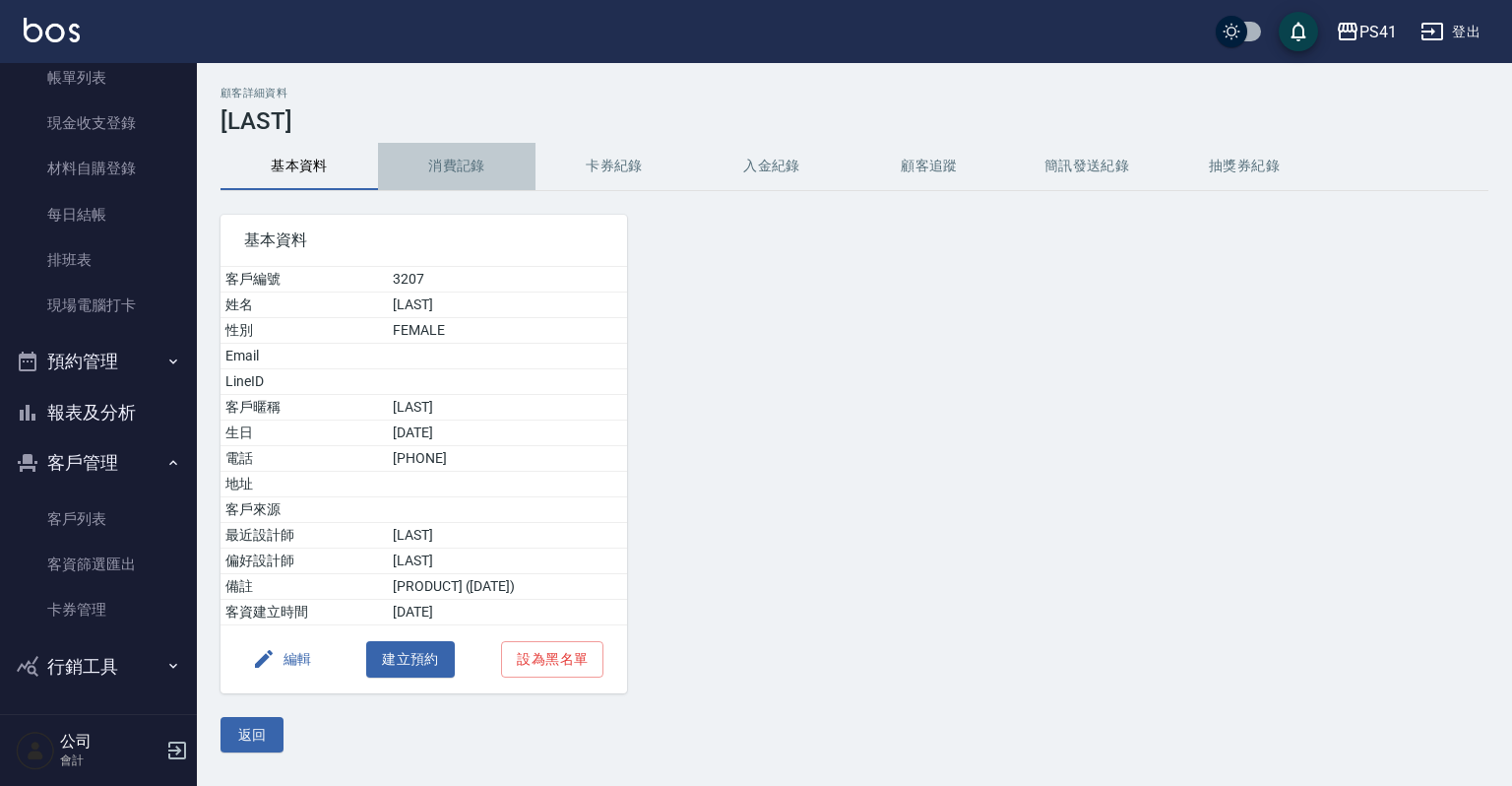 click on "消費記錄" at bounding box center [457, 166] 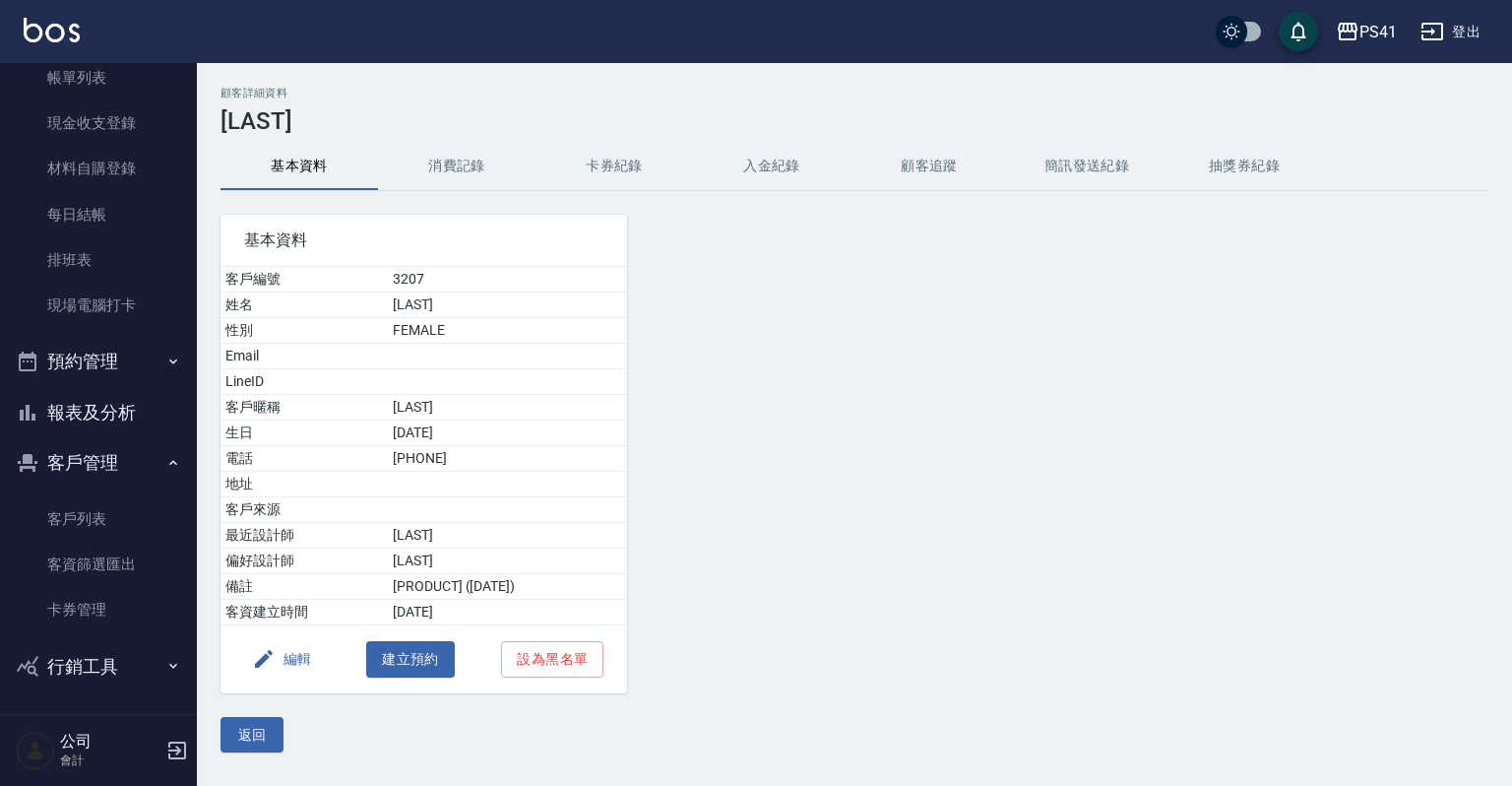 click on "報表及分析" at bounding box center [98, 413] 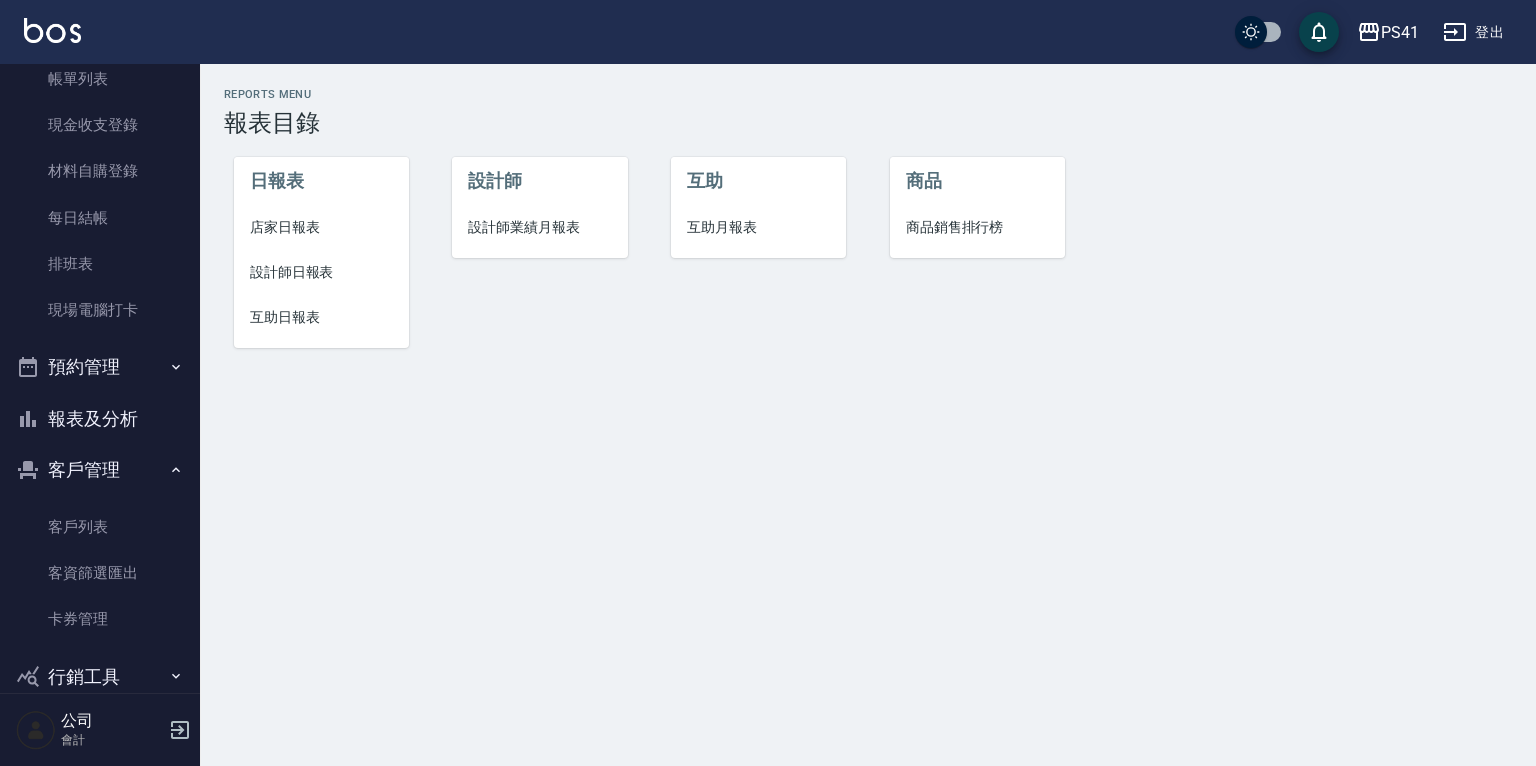click on "設計師日報表" at bounding box center [321, 272] 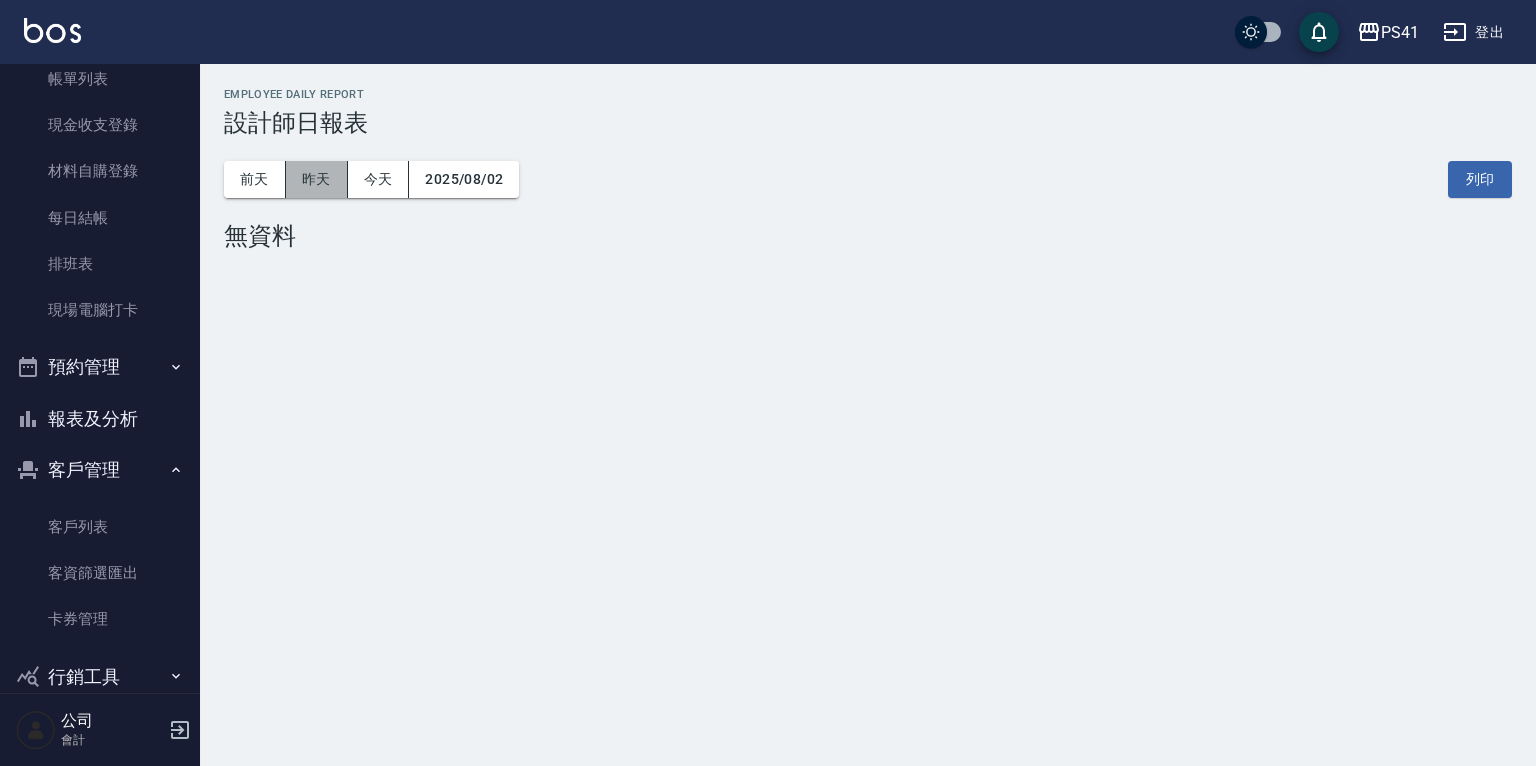 click on "昨天" at bounding box center (317, 179) 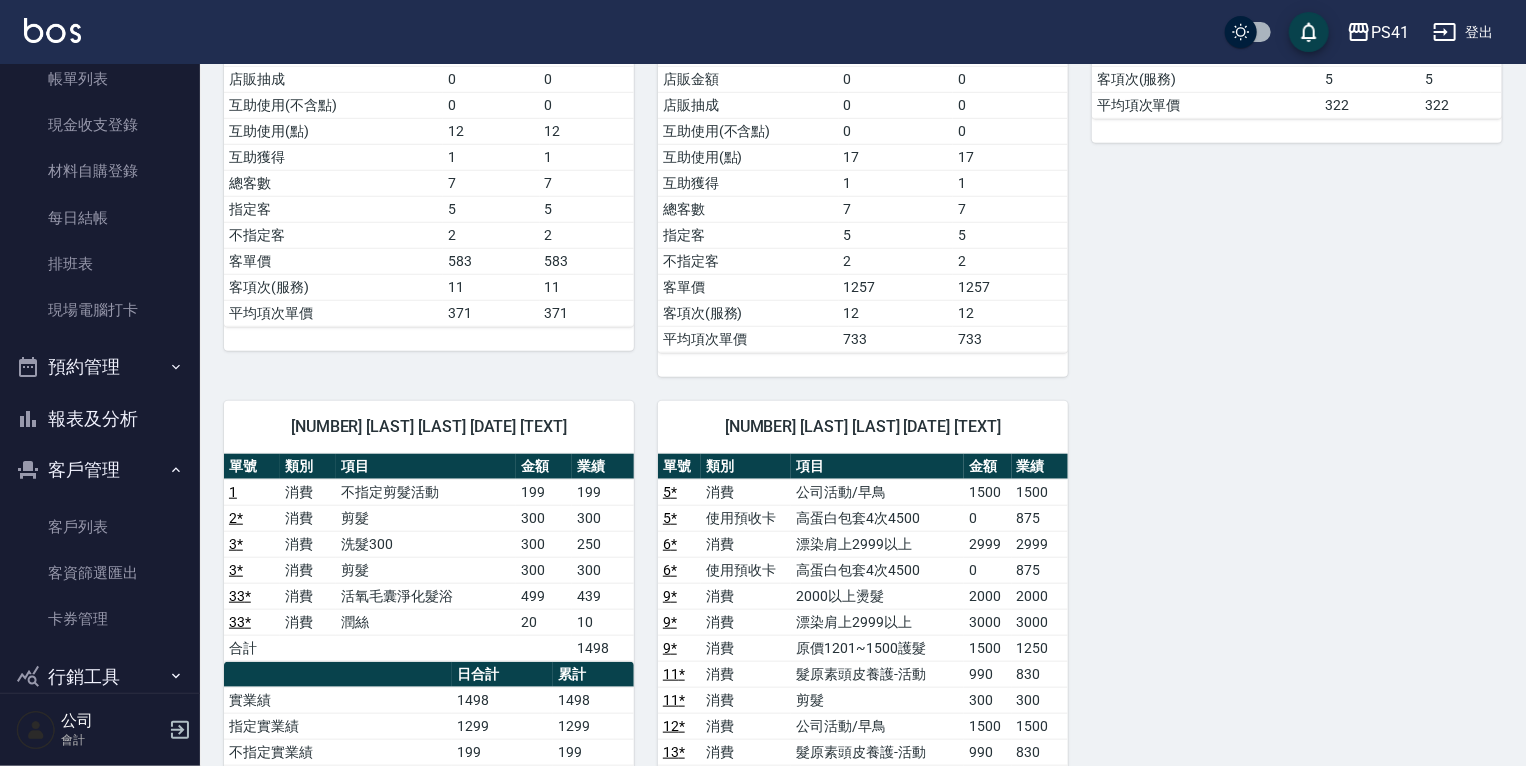 scroll, scrollTop: 640, scrollLeft: 0, axis: vertical 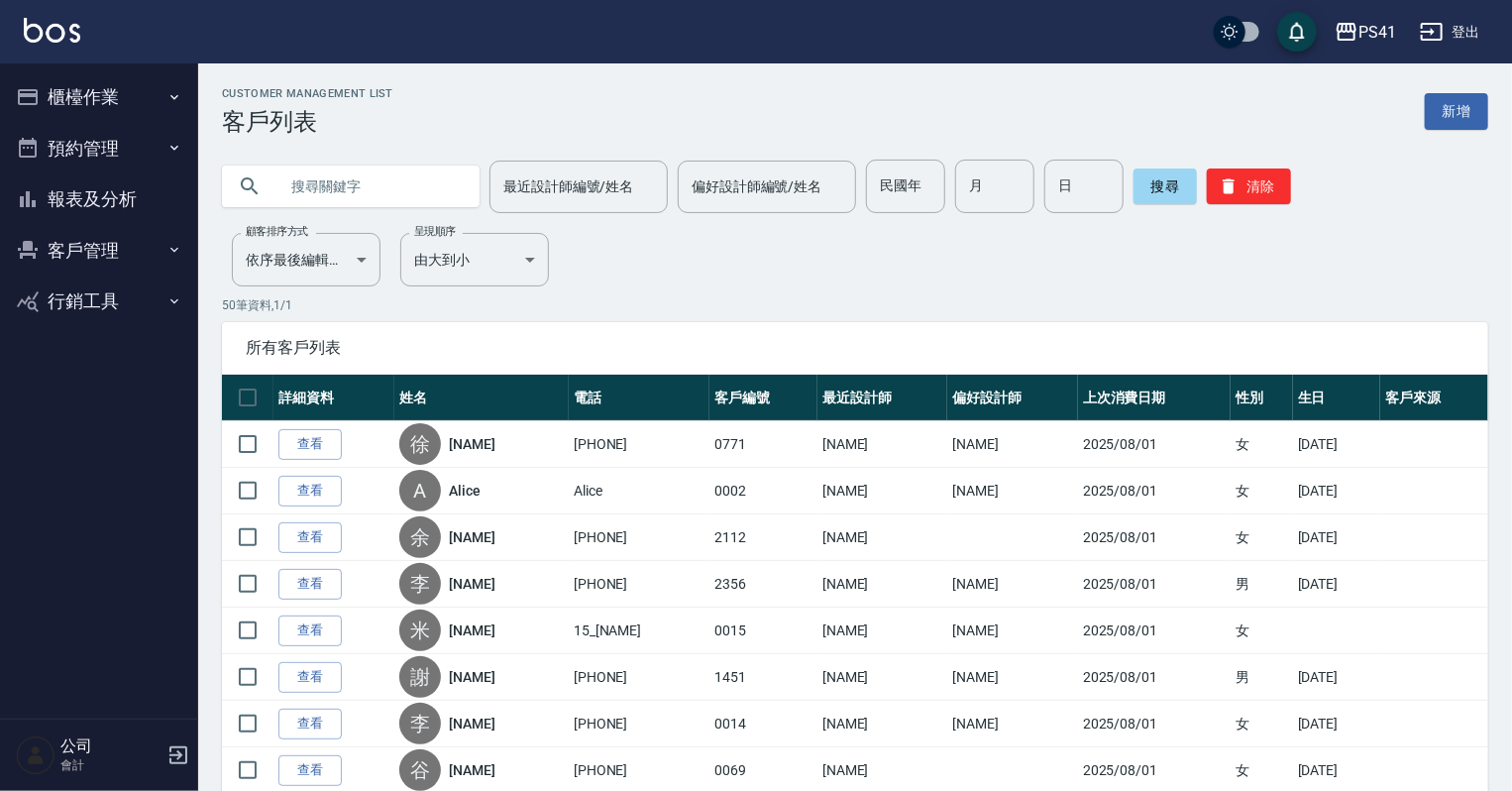 click at bounding box center [371, 186] 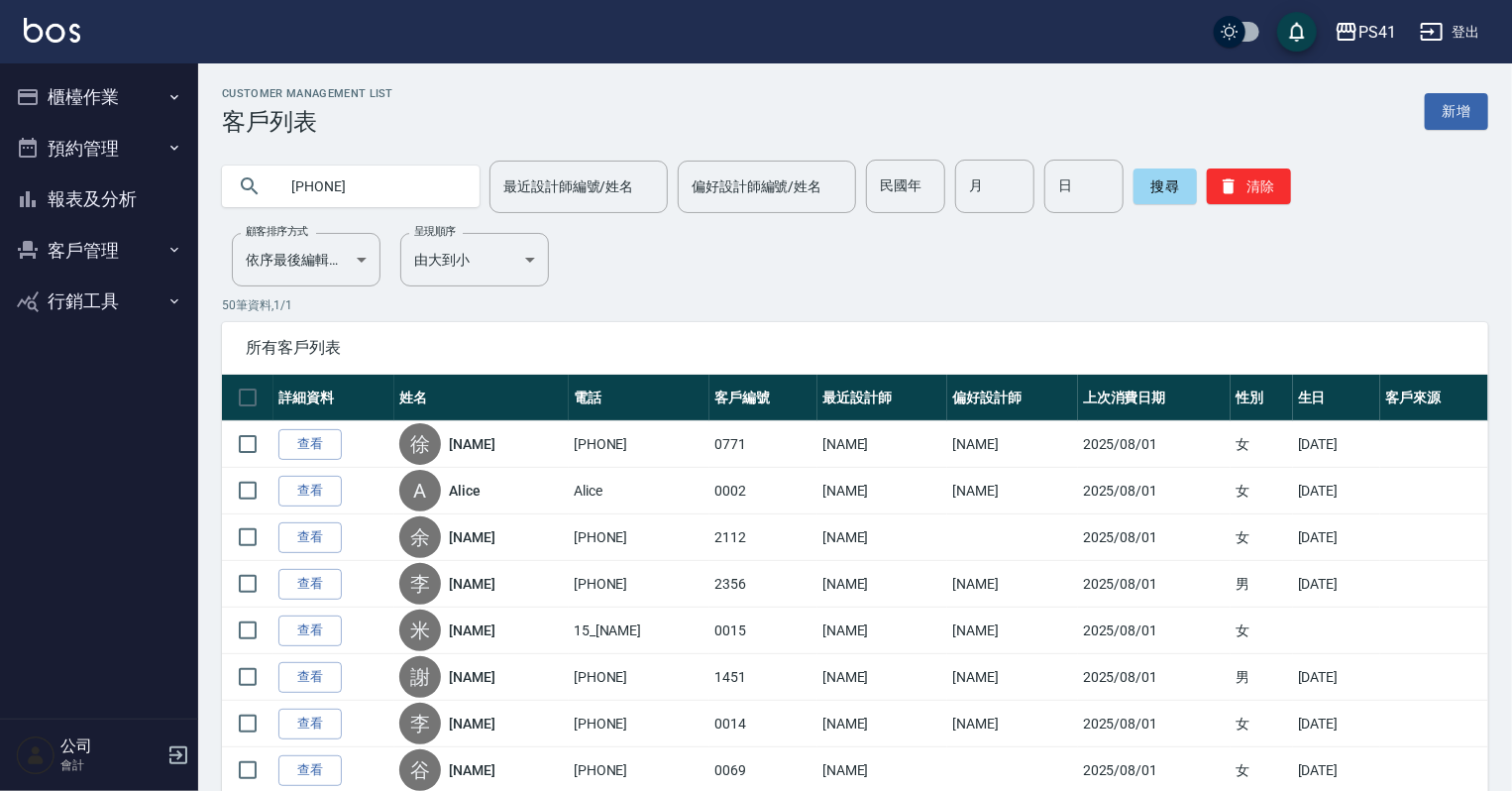 type on "[PHONE]" 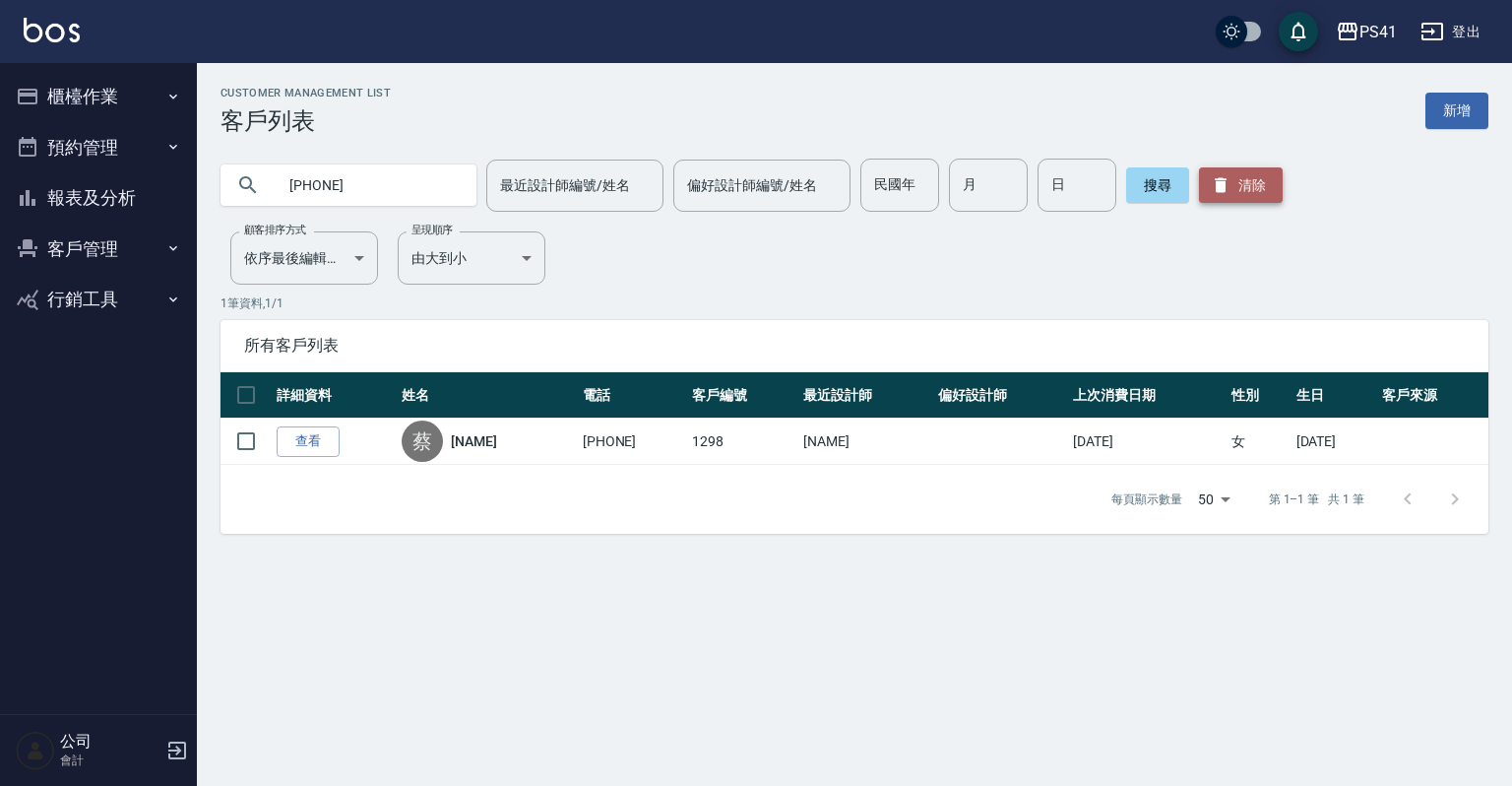 click on "清除" at bounding box center (1240, 185) 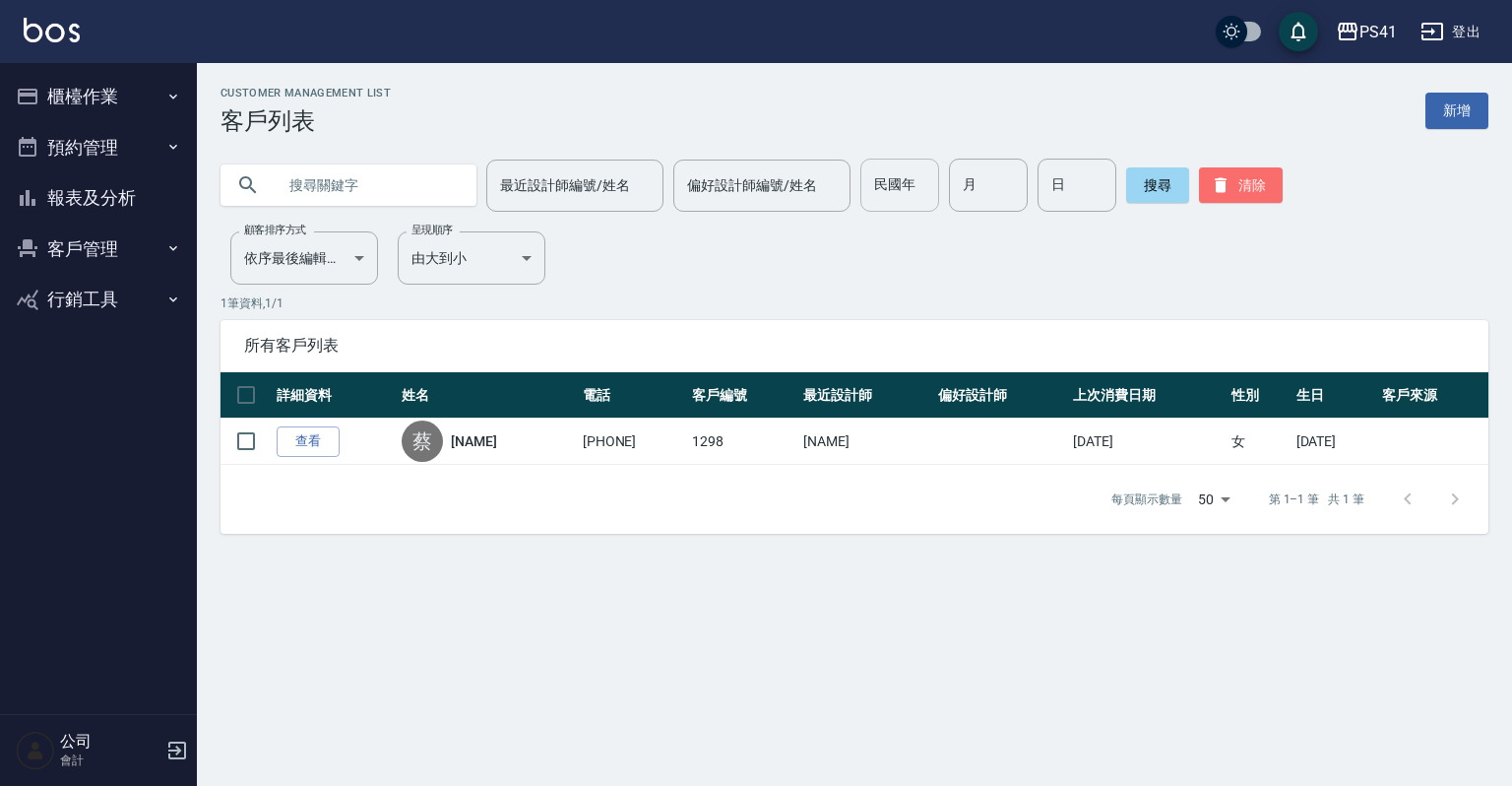 drag, startPoint x: 1221, startPoint y: 169, endPoint x: 927, endPoint y: 209, distance: 296.70861 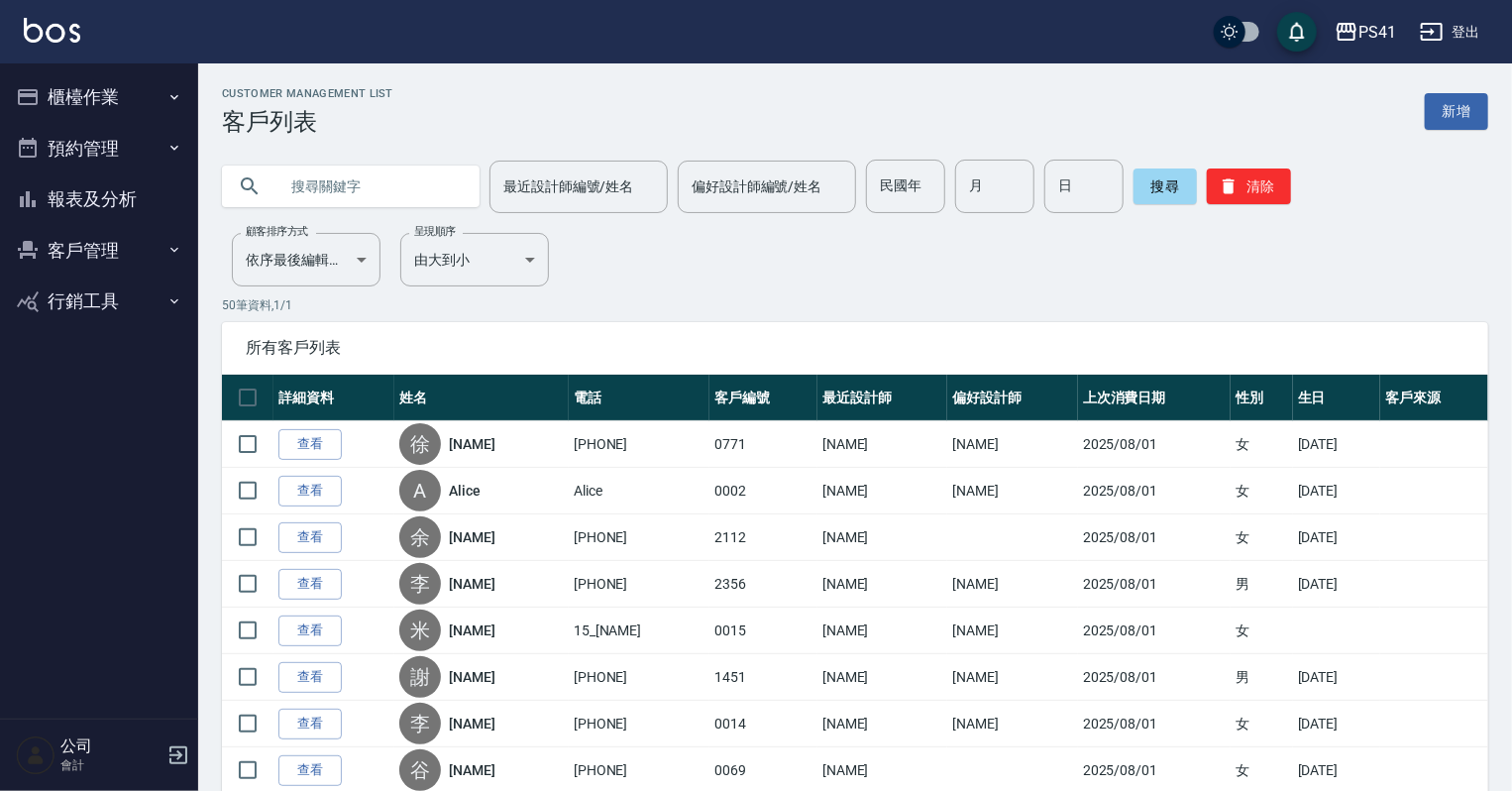 drag, startPoint x: 455, startPoint y: 177, endPoint x: 473, endPoint y: 182, distance: 18.681542 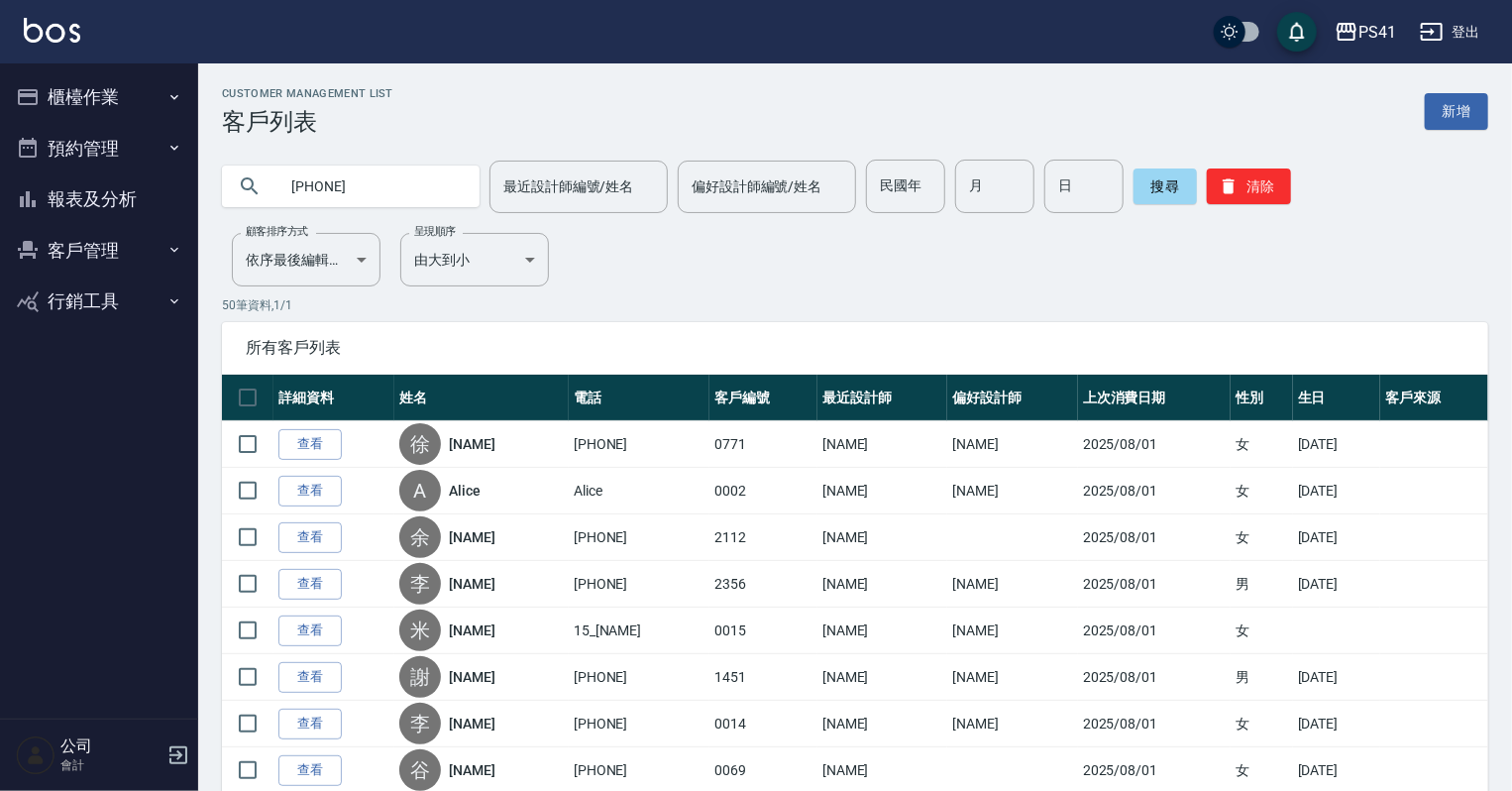 type on "[PHONE]" 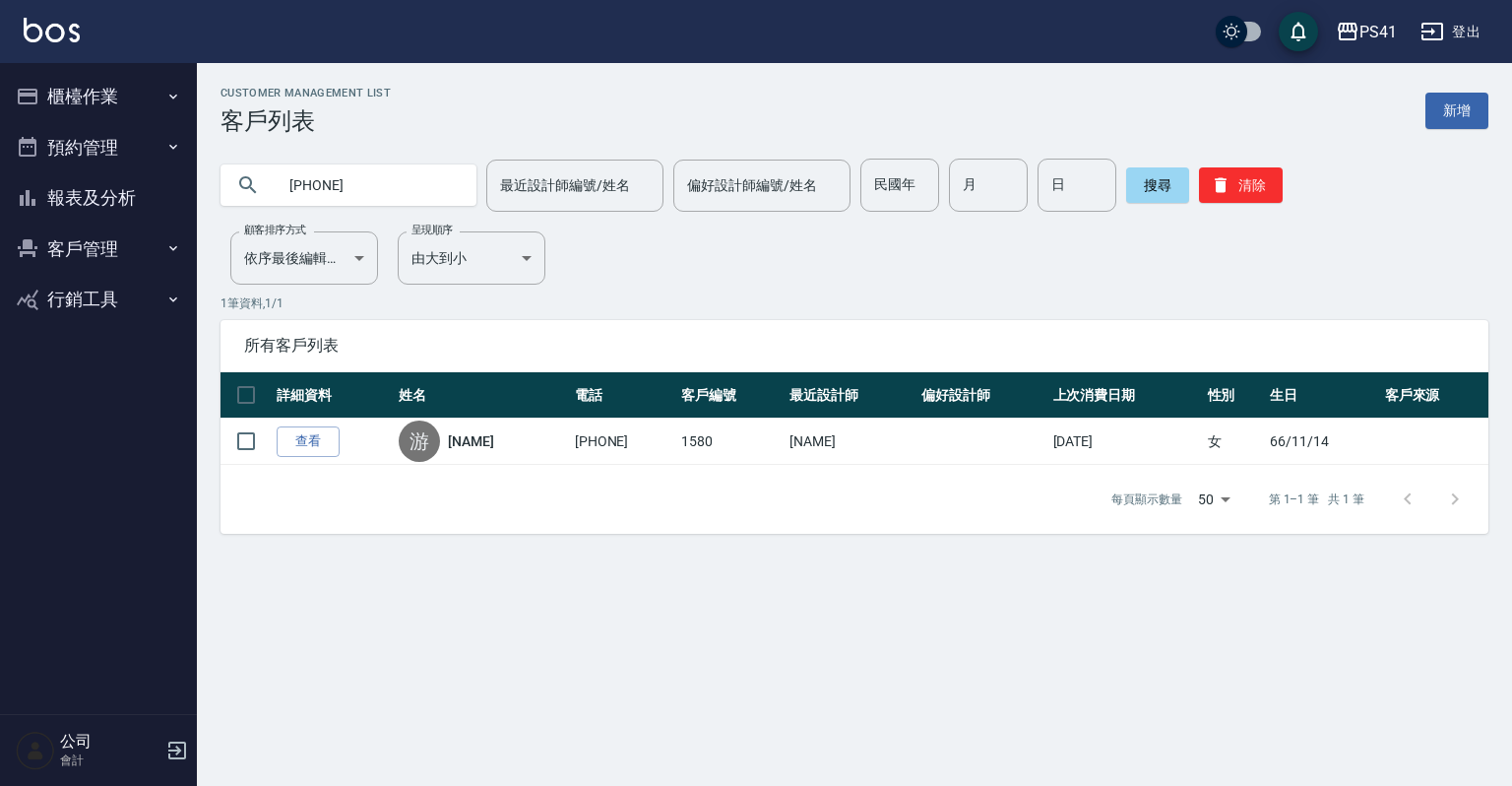 click on "報表及分析" at bounding box center [98, 198] 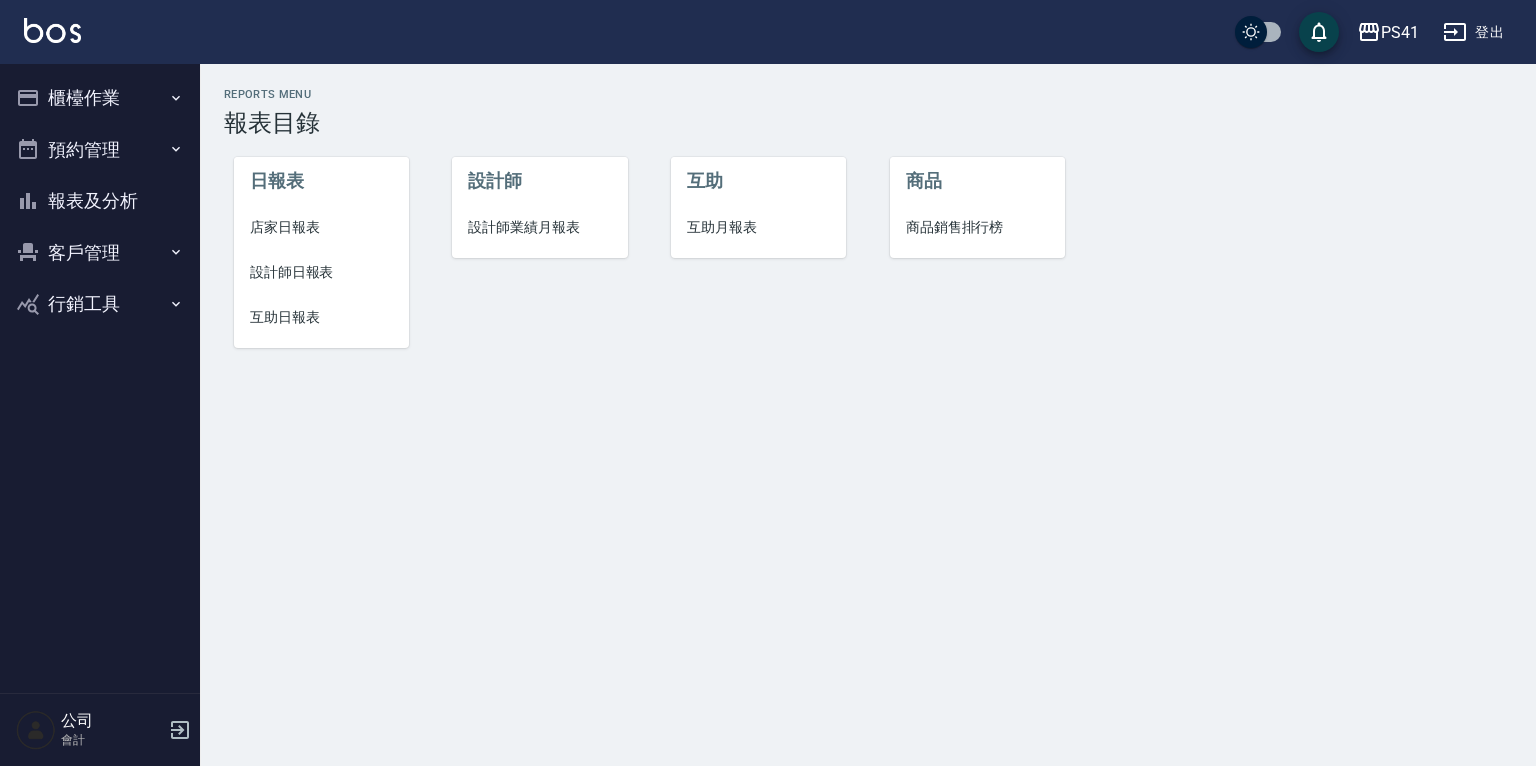 click on "互助日報表" at bounding box center [321, 317] 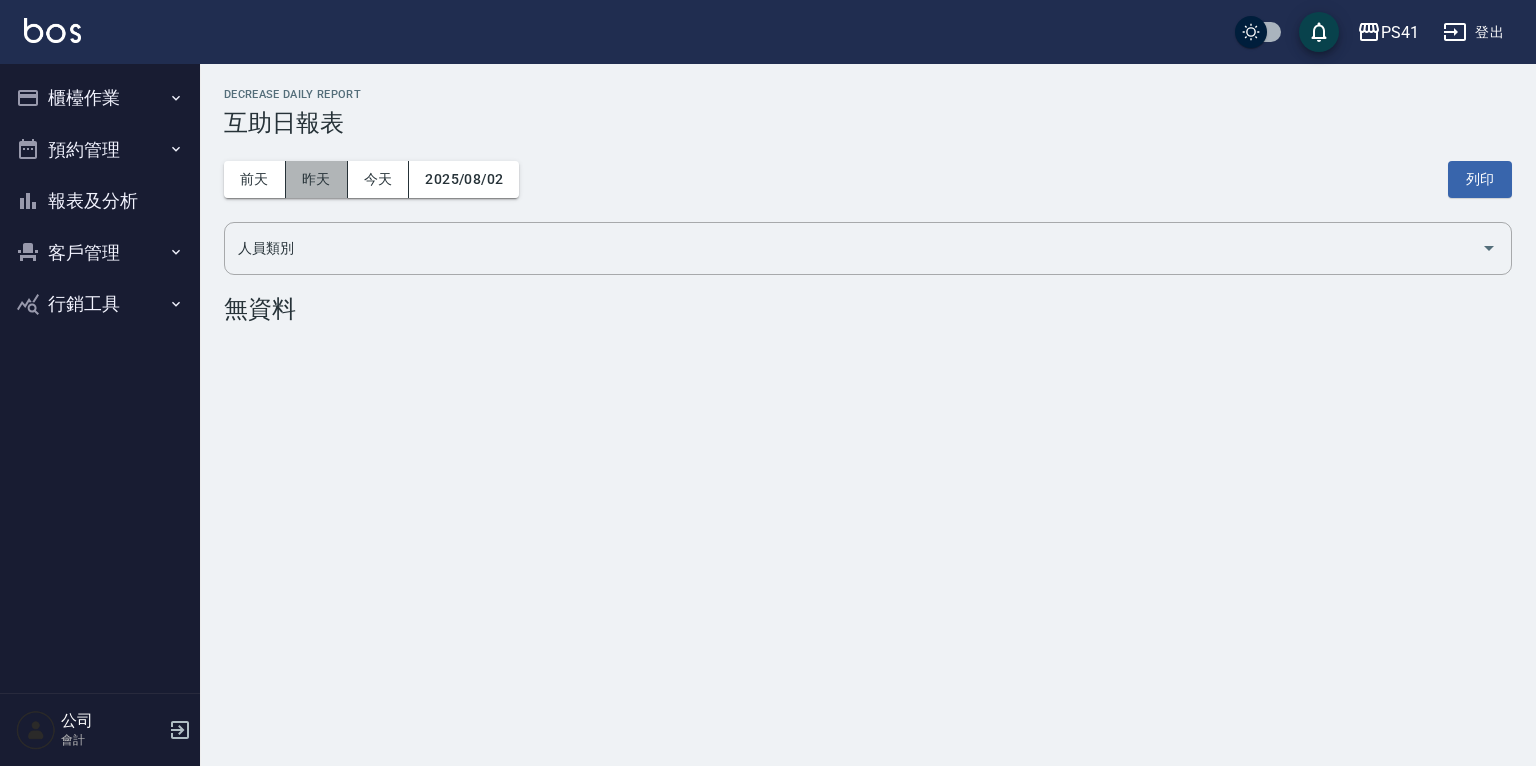 click on "昨天" at bounding box center (317, 179) 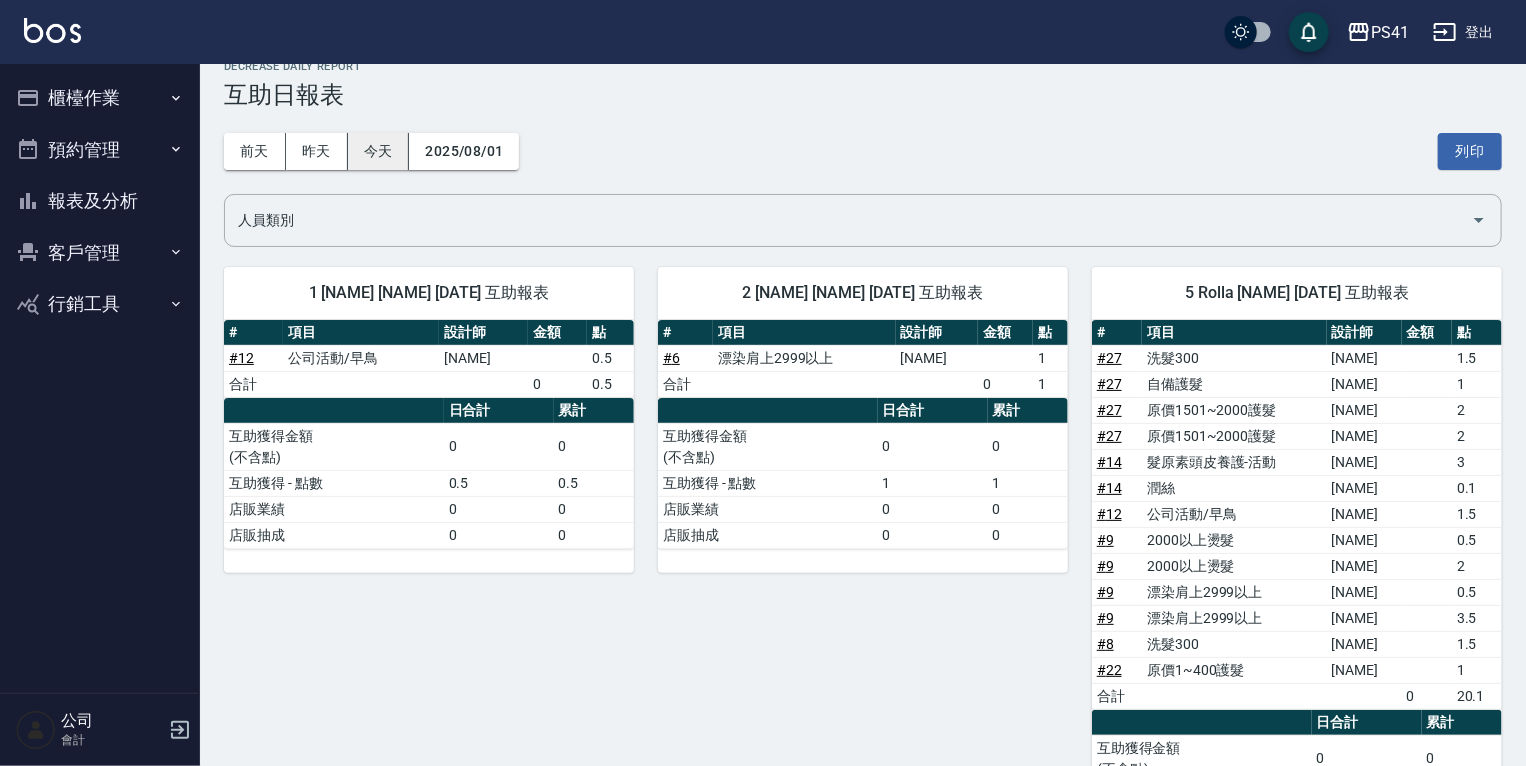 scroll, scrollTop: 0, scrollLeft: 0, axis: both 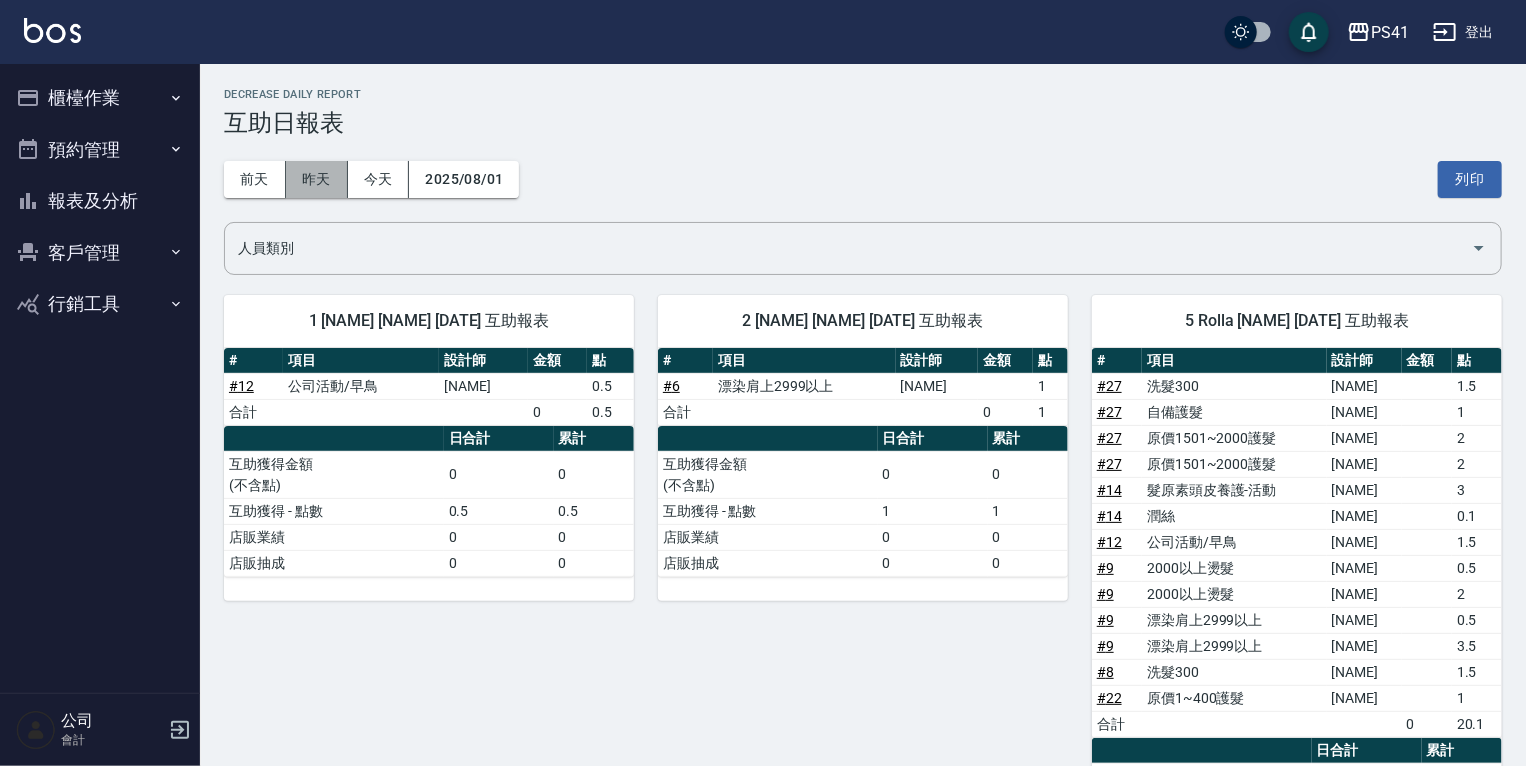 click on "昨天" at bounding box center (317, 179) 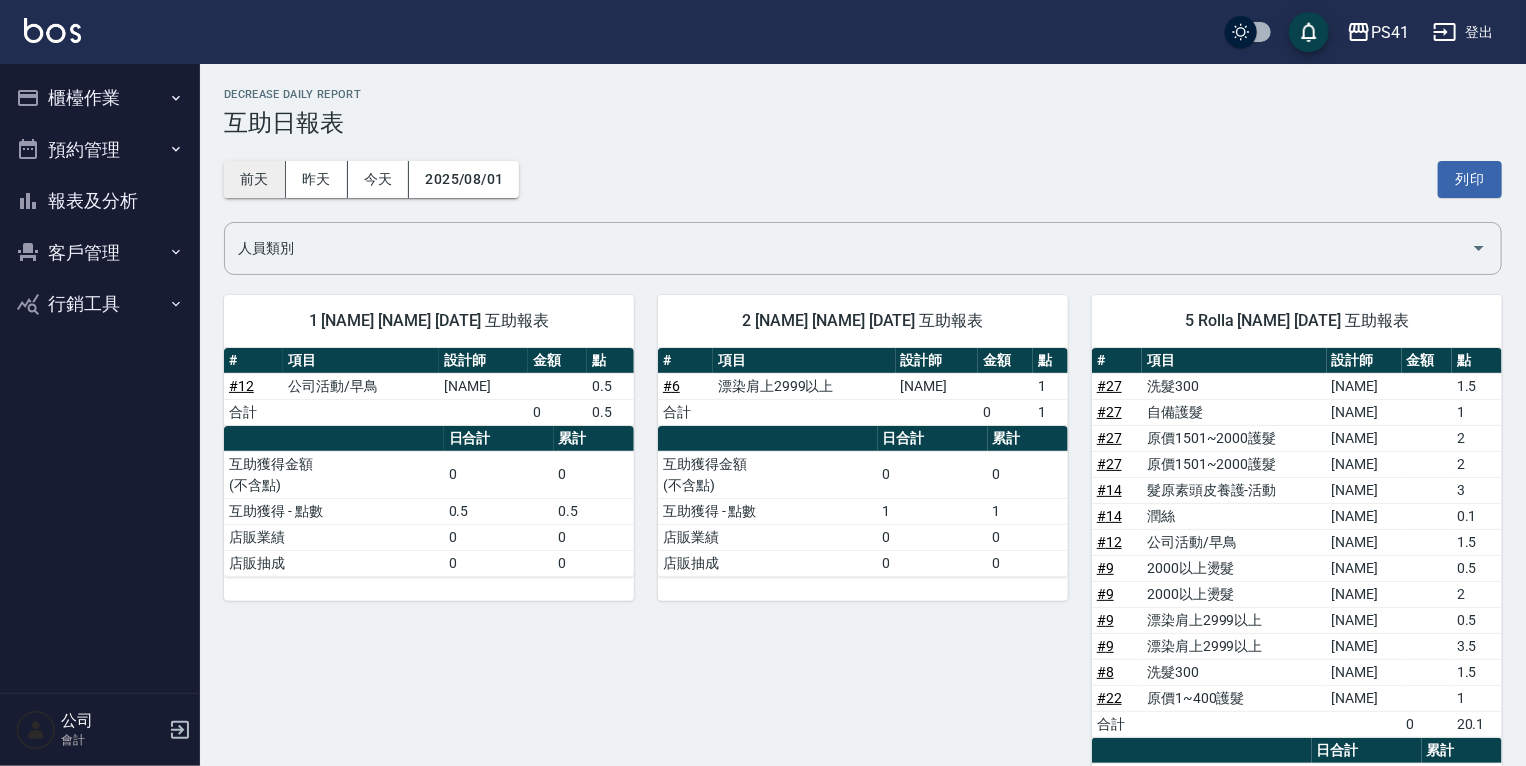 click on "前天" at bounding box center (255, 179) 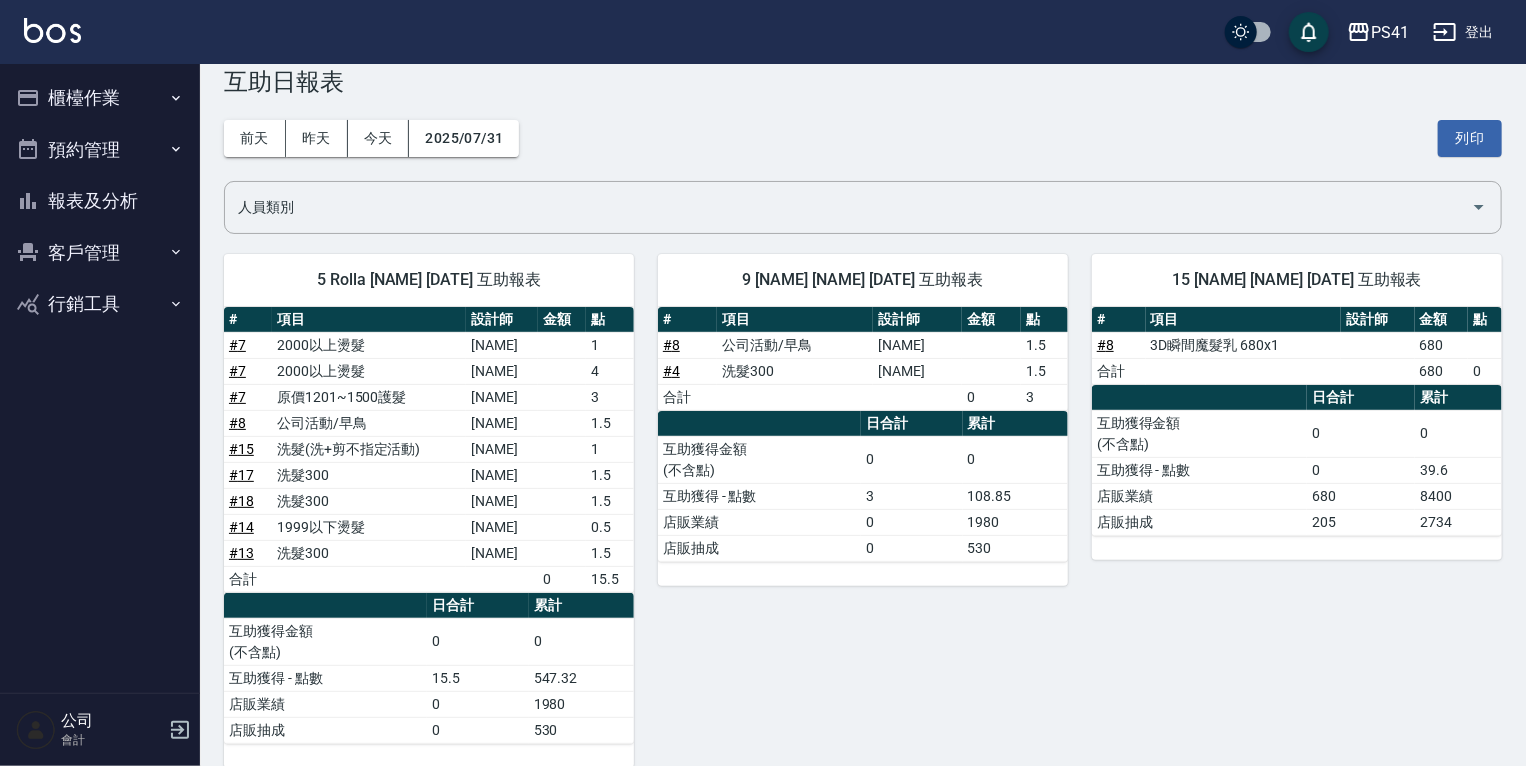 scroll, scrollTop: 0, scrollLeft: 0, axis: both 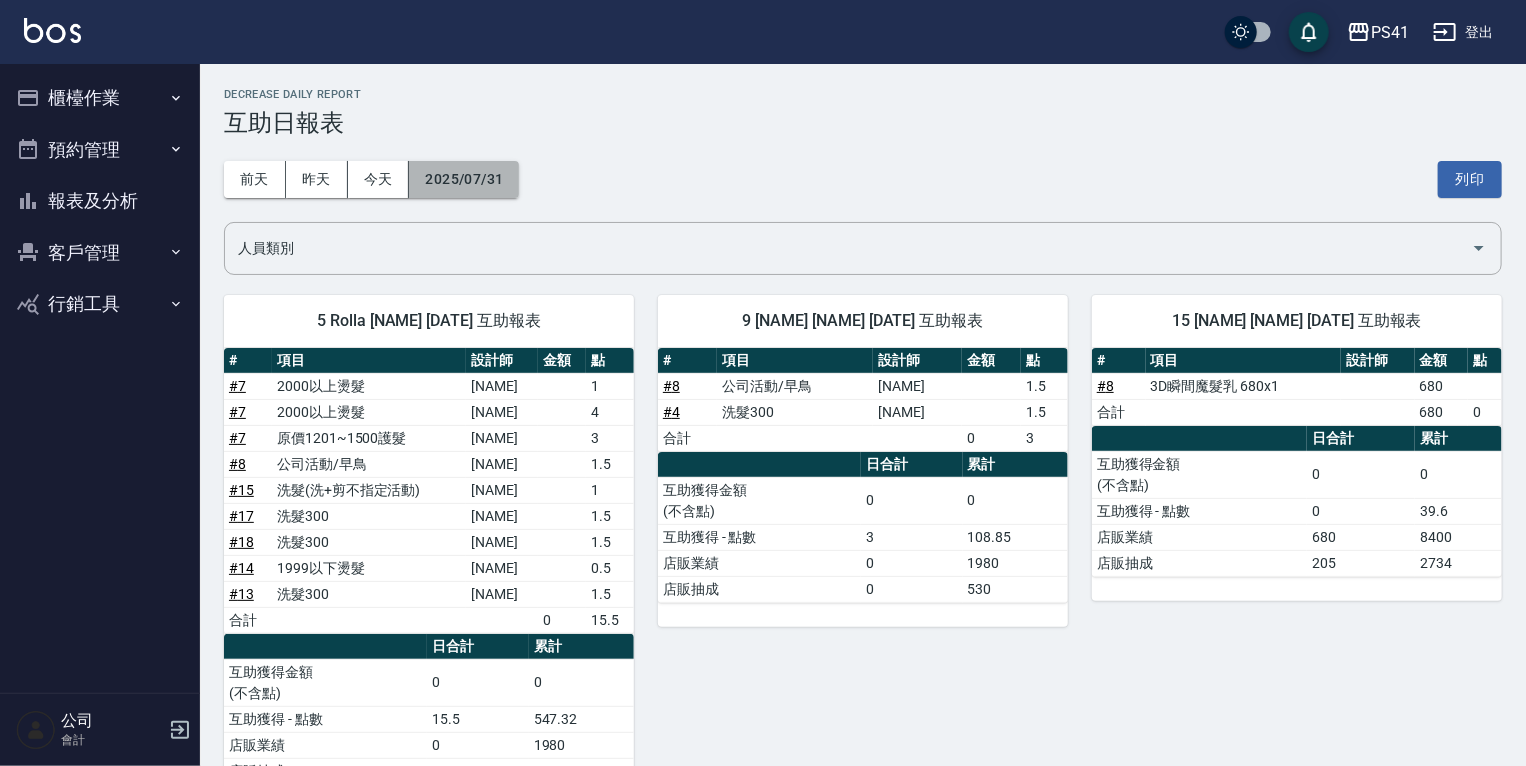 click on "2025/07/31" at bounding box center (464, 179) 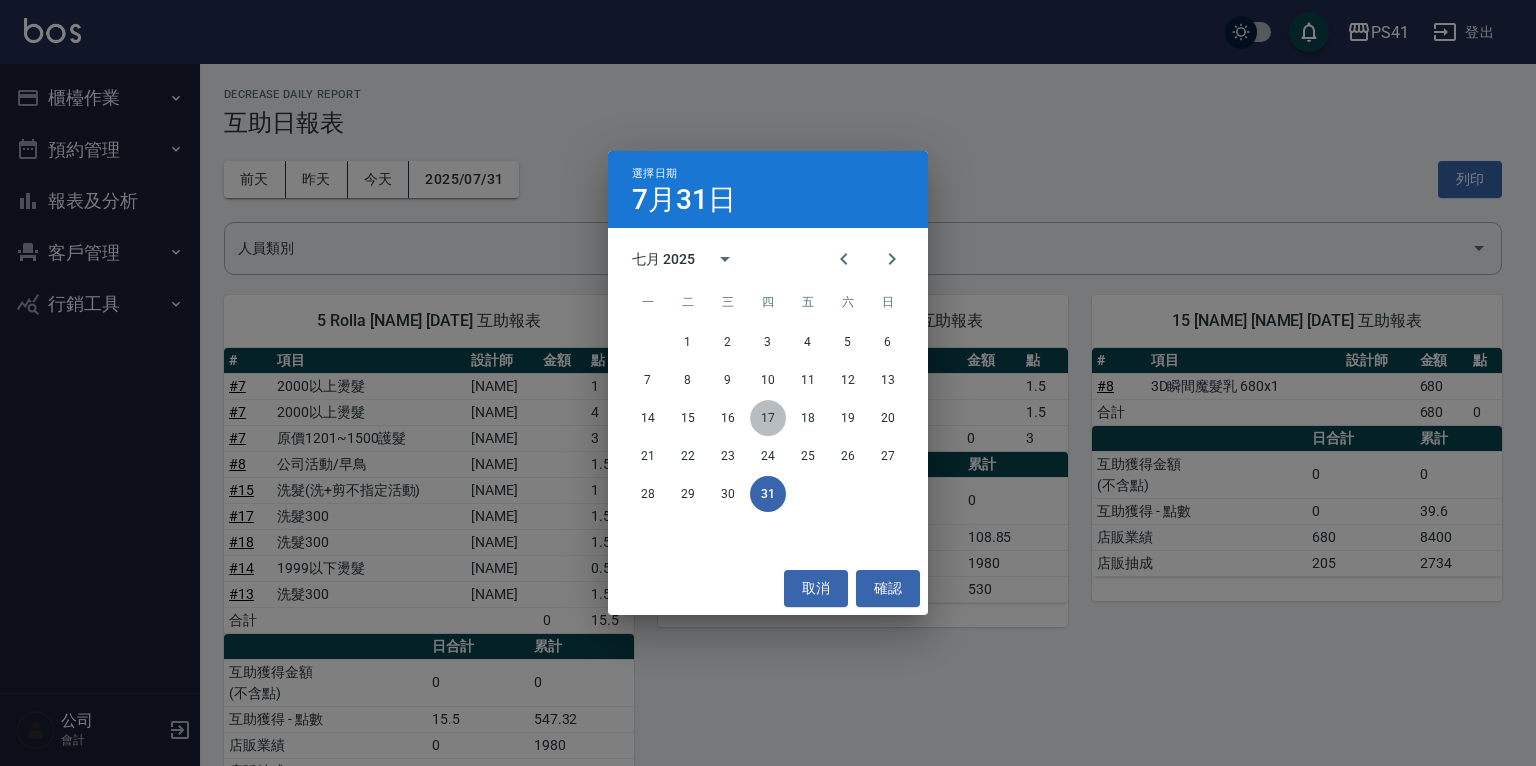 click on "17" at bounding box center (768, 418) 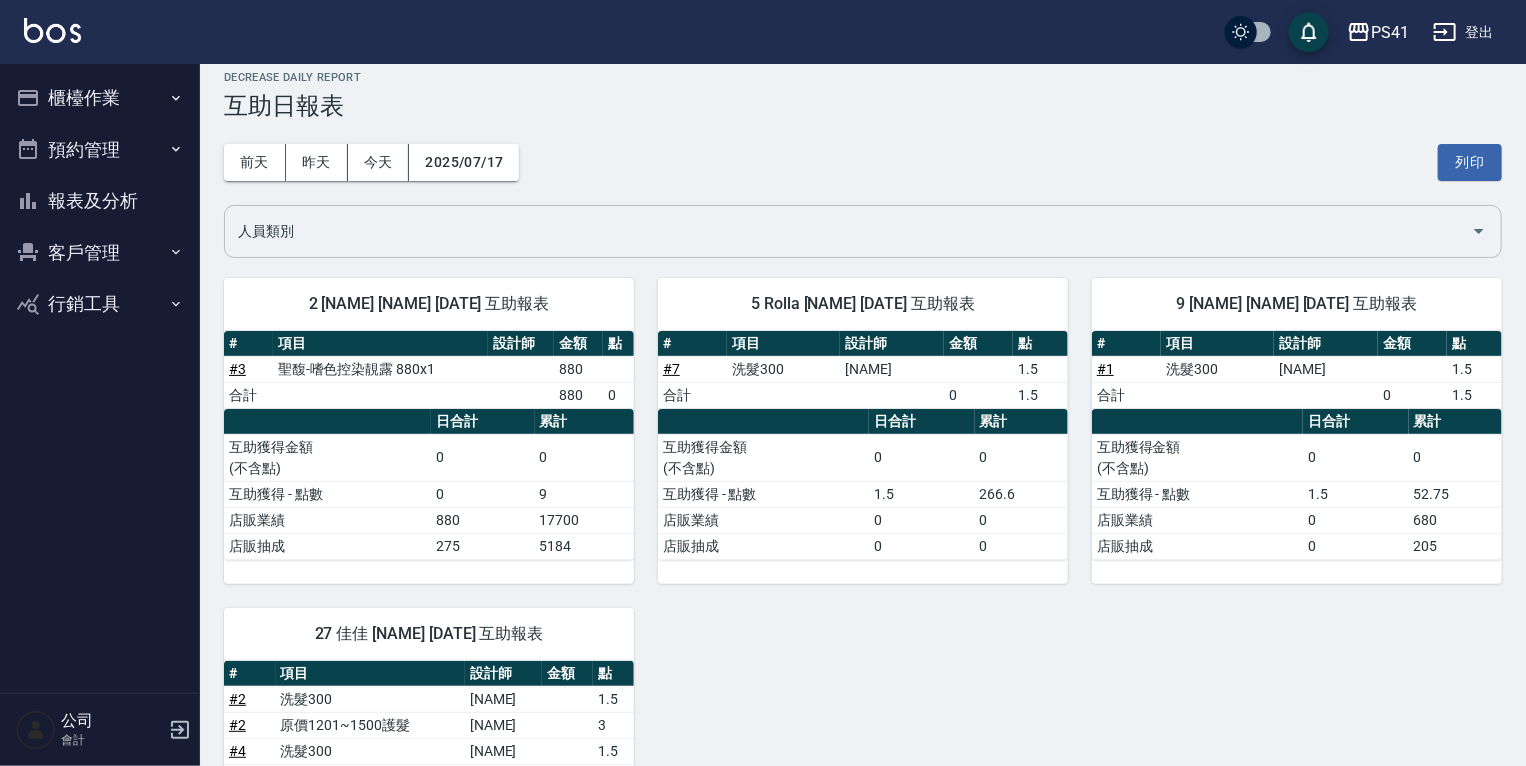 scroll, scrollTop: 0, scrollLeft: 0, axis: both 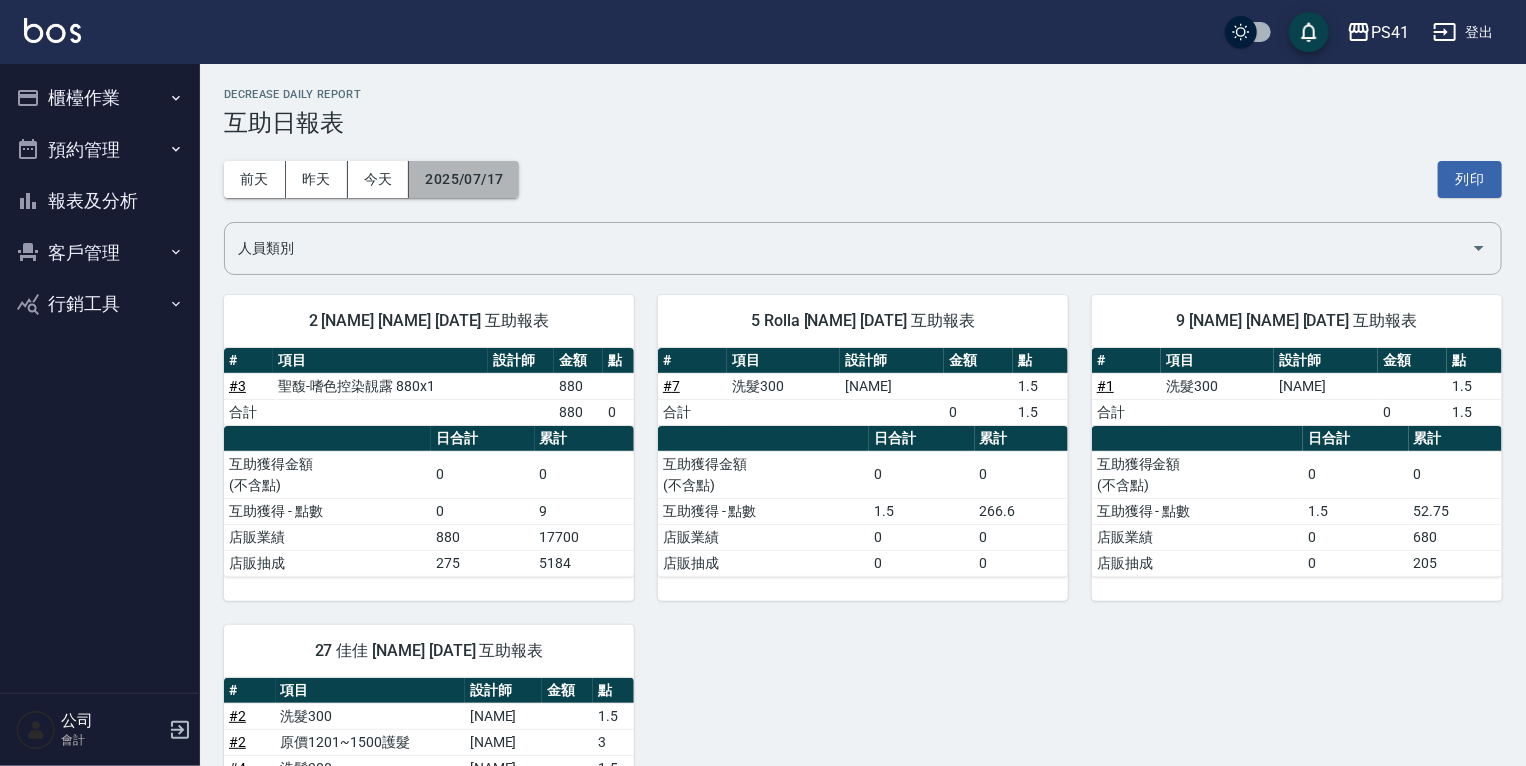 click on "2025/07/17" at bounding box center [464, 179] 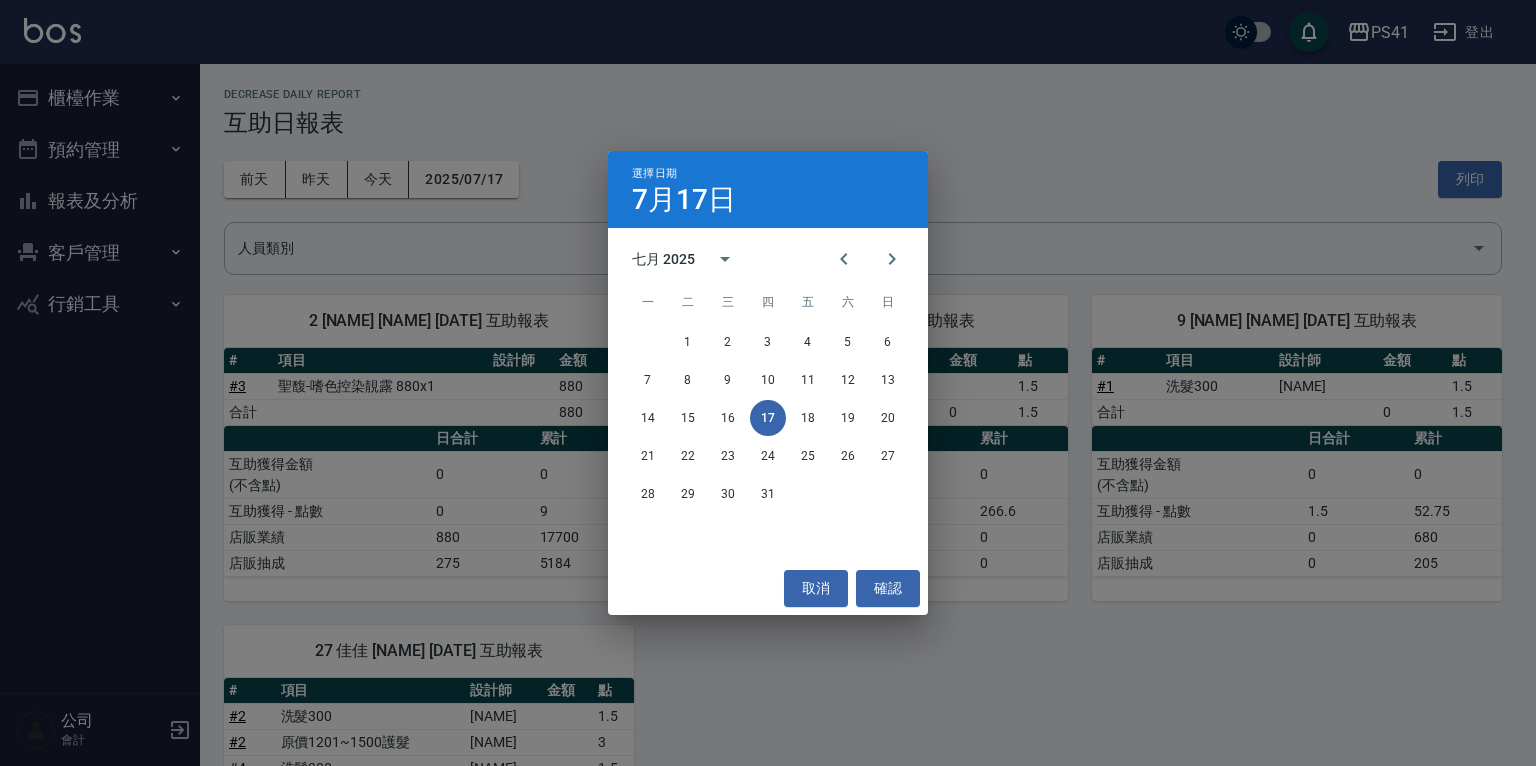 click on "14 15 16 17 18 19 20" at bounding box center (768, 418) 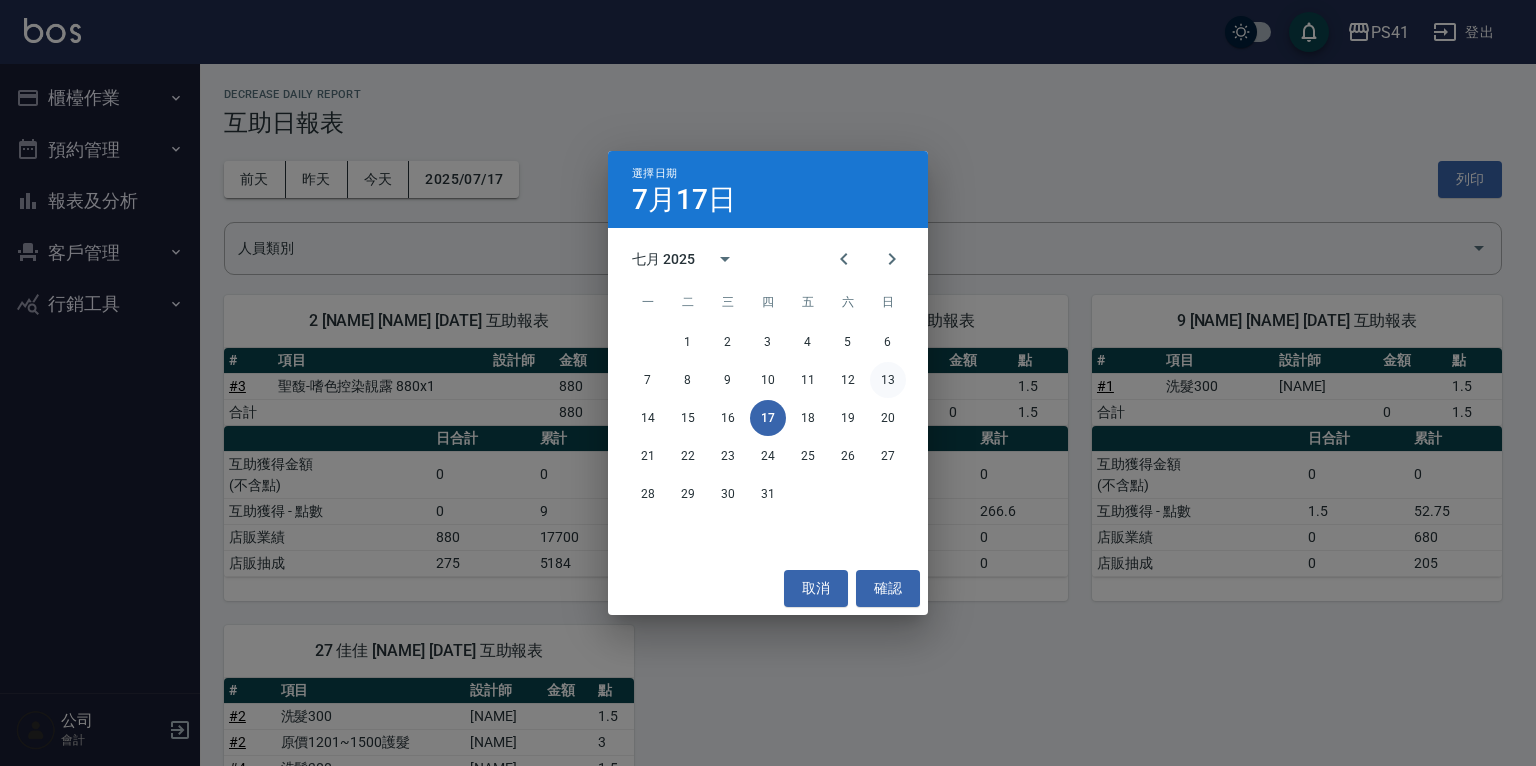 click on "13" at bounding box center [888, 380] 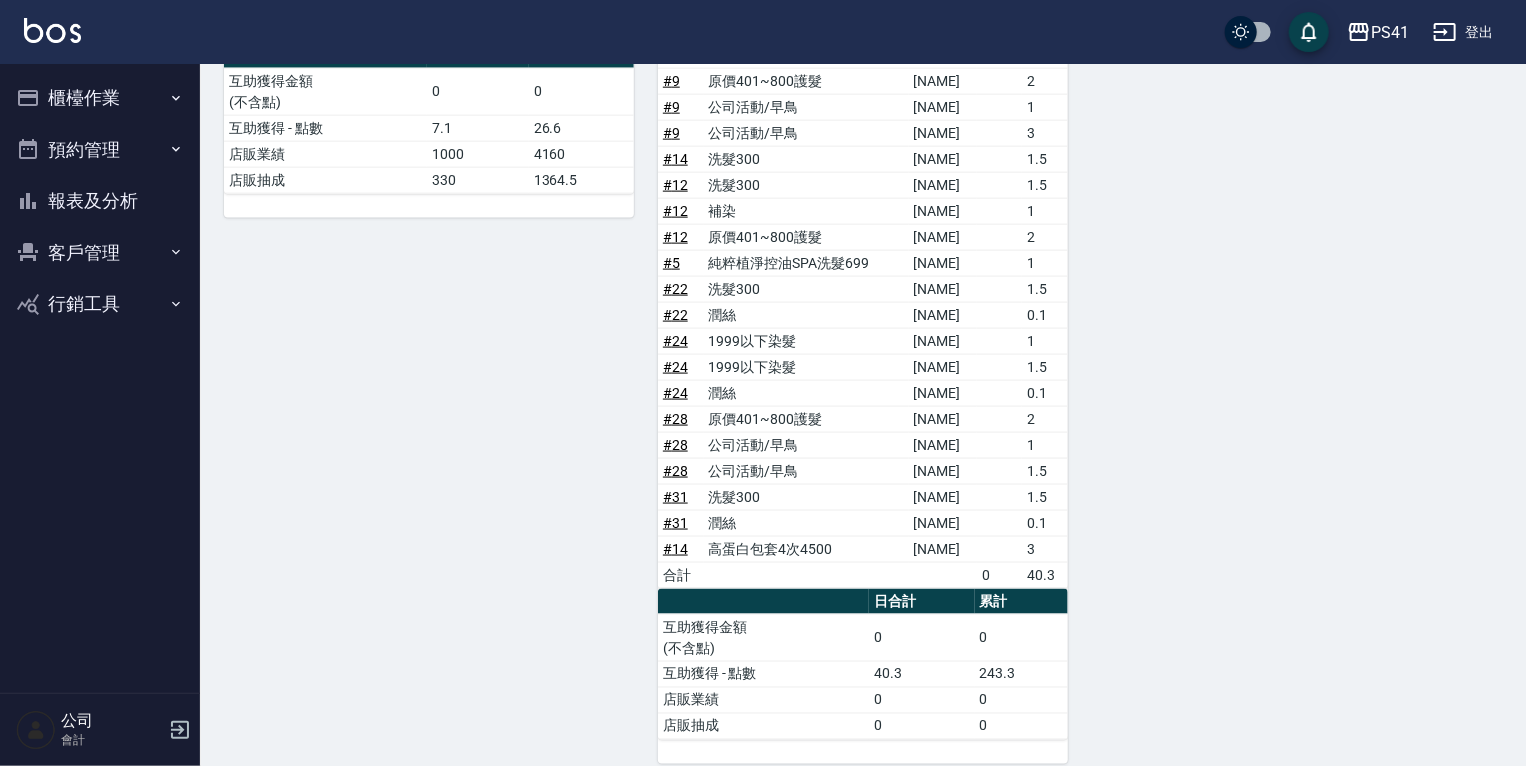 scroll, scrollTop: 1242, scrollLeft: 0, axis: vertical 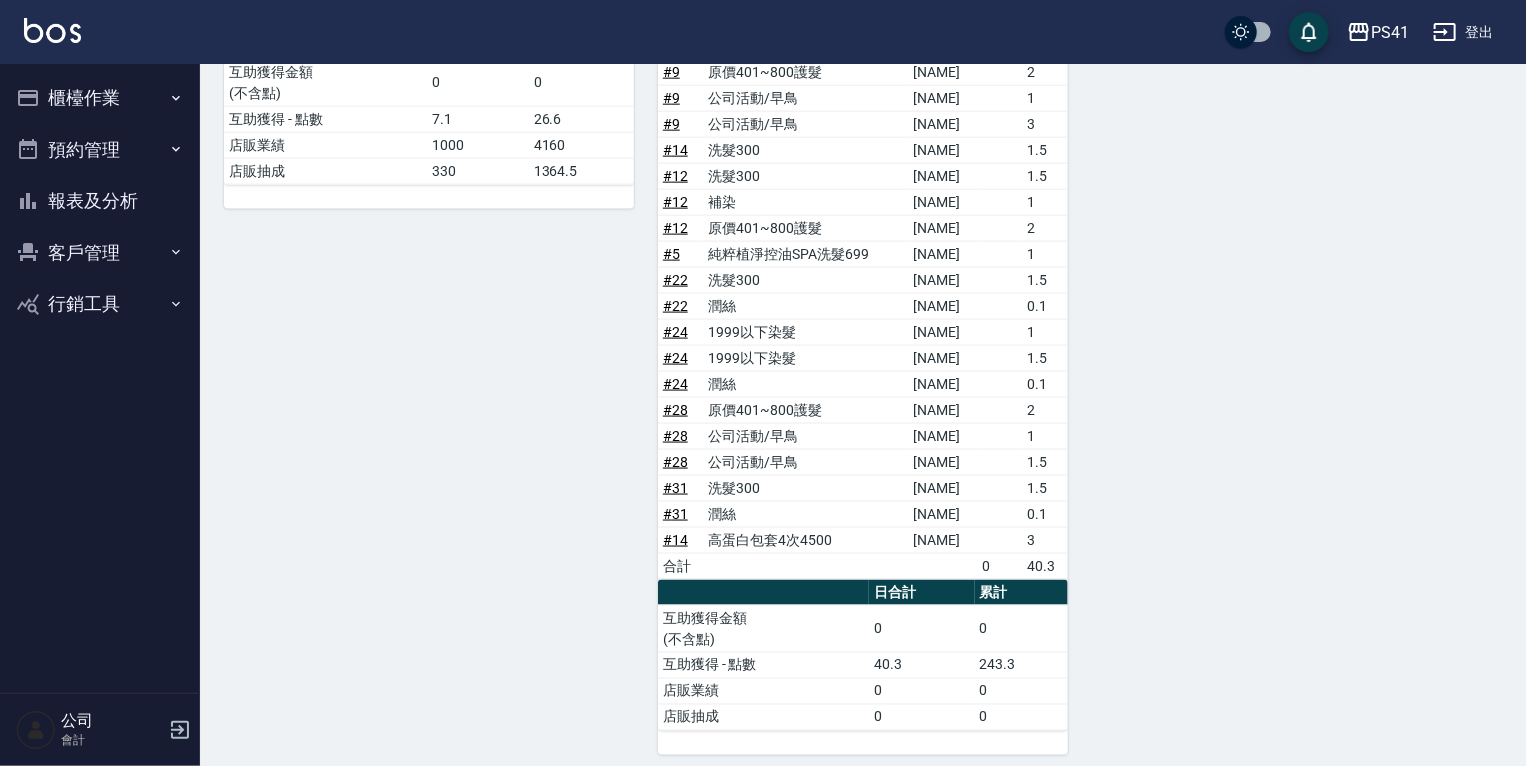 click on "客戶管理" at bounding box center [100, 253] 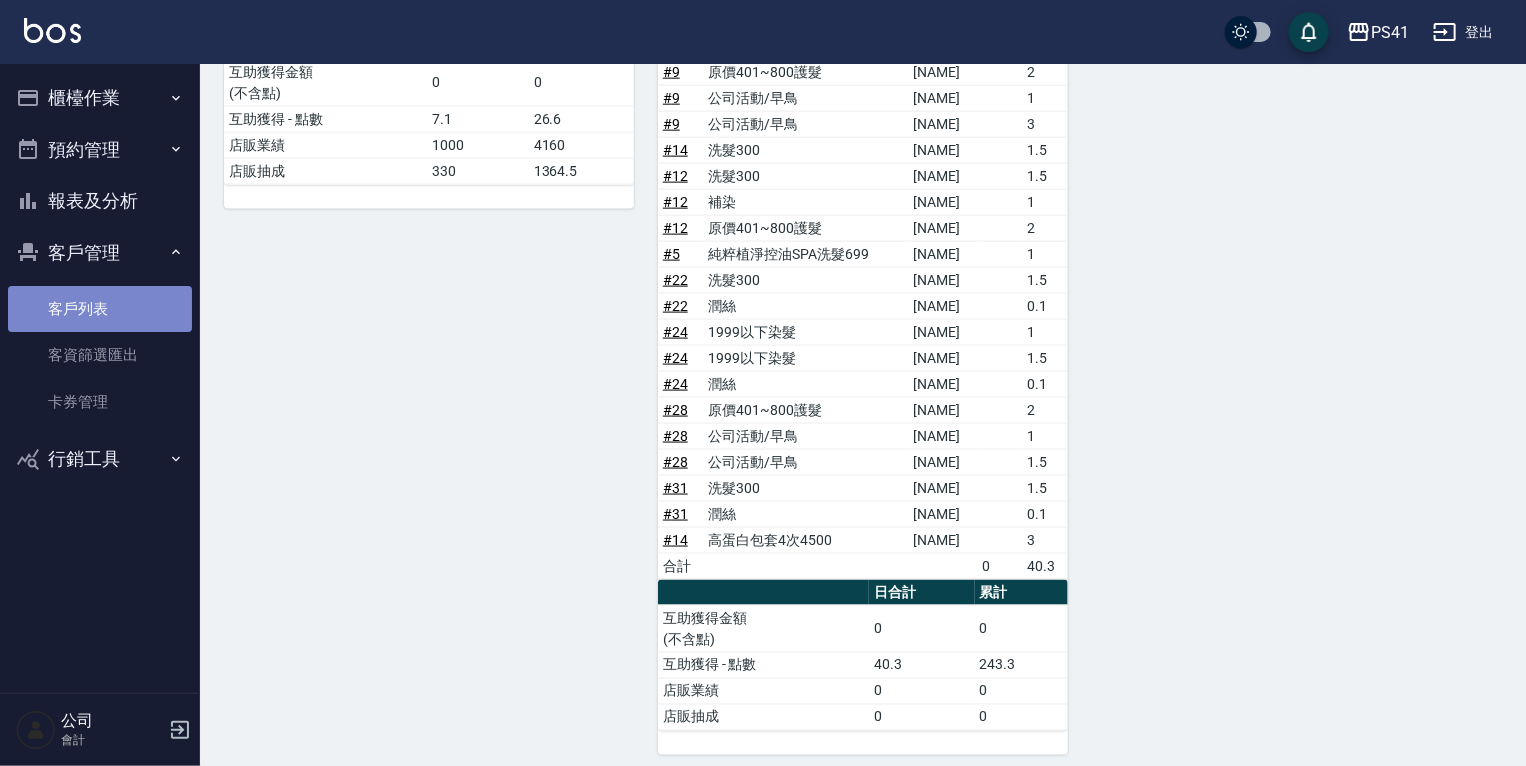 drag, startPoint x: 64, startPoint y: 300, endPoint x: 139, endPoint y: 327, distance: 79.71198 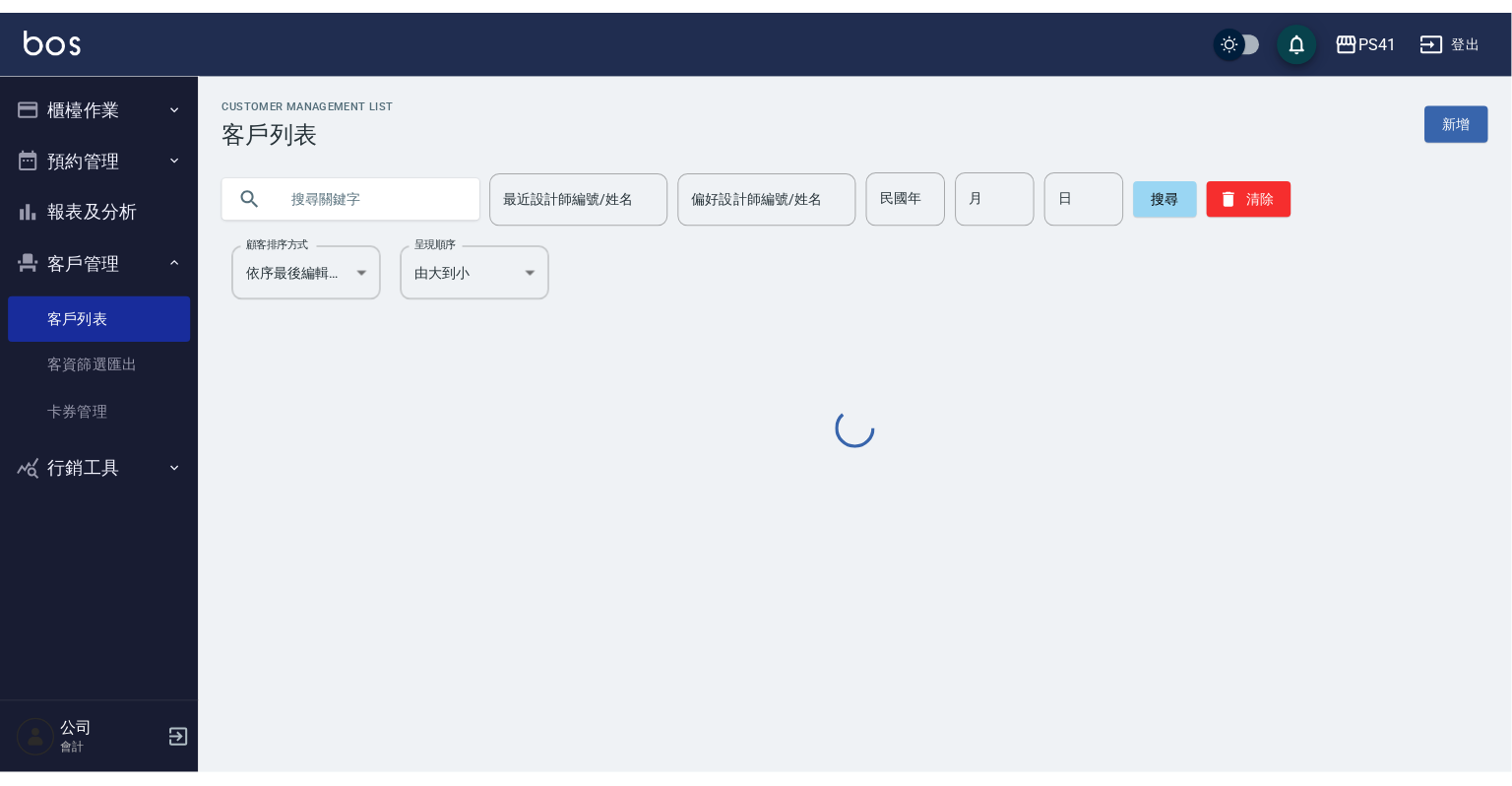 scroll, scrollTop: 0, scrollLeft: 0, axis: both 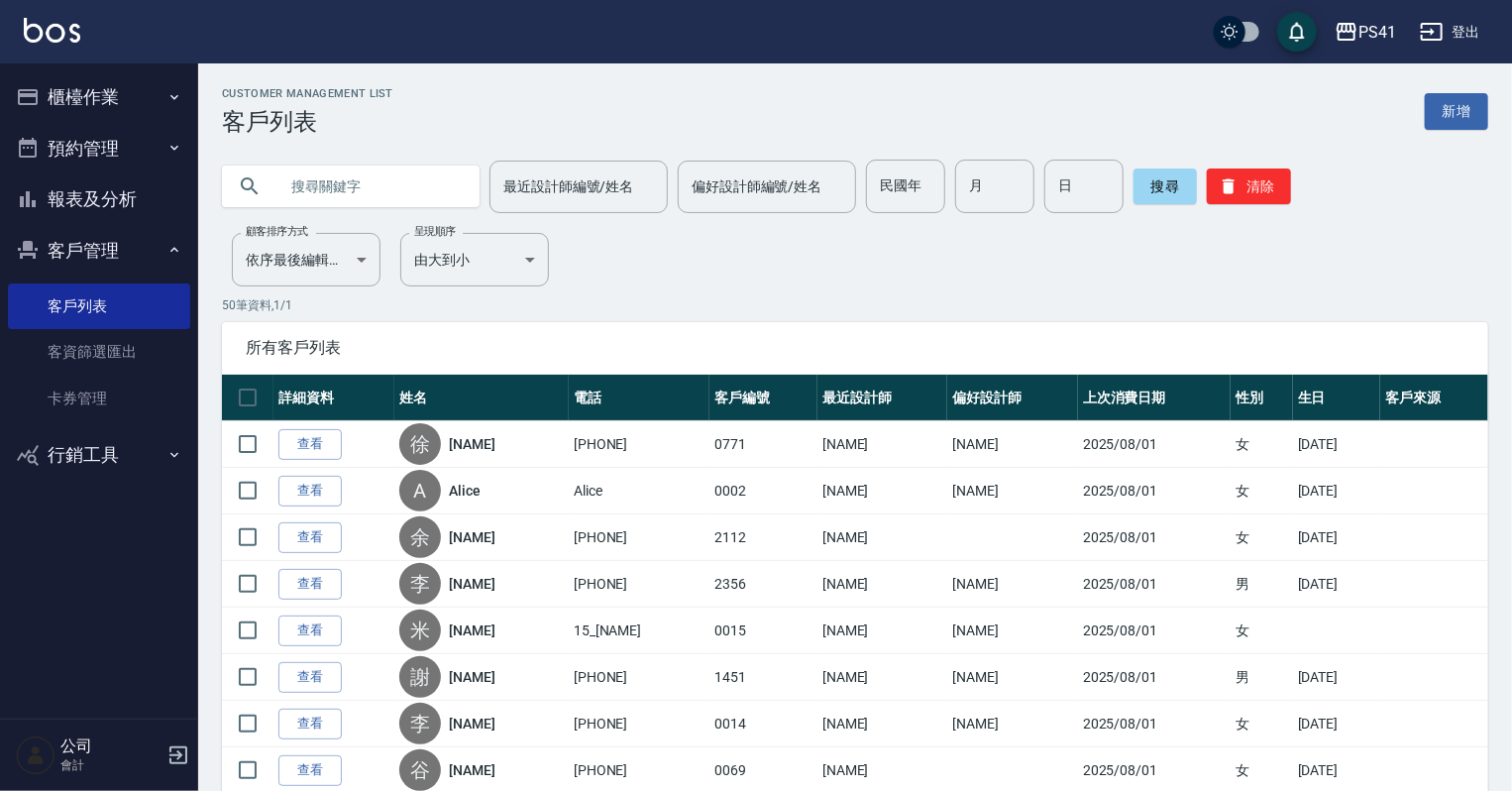 click on "櫃檯作業" at bounding box center (99, 97) 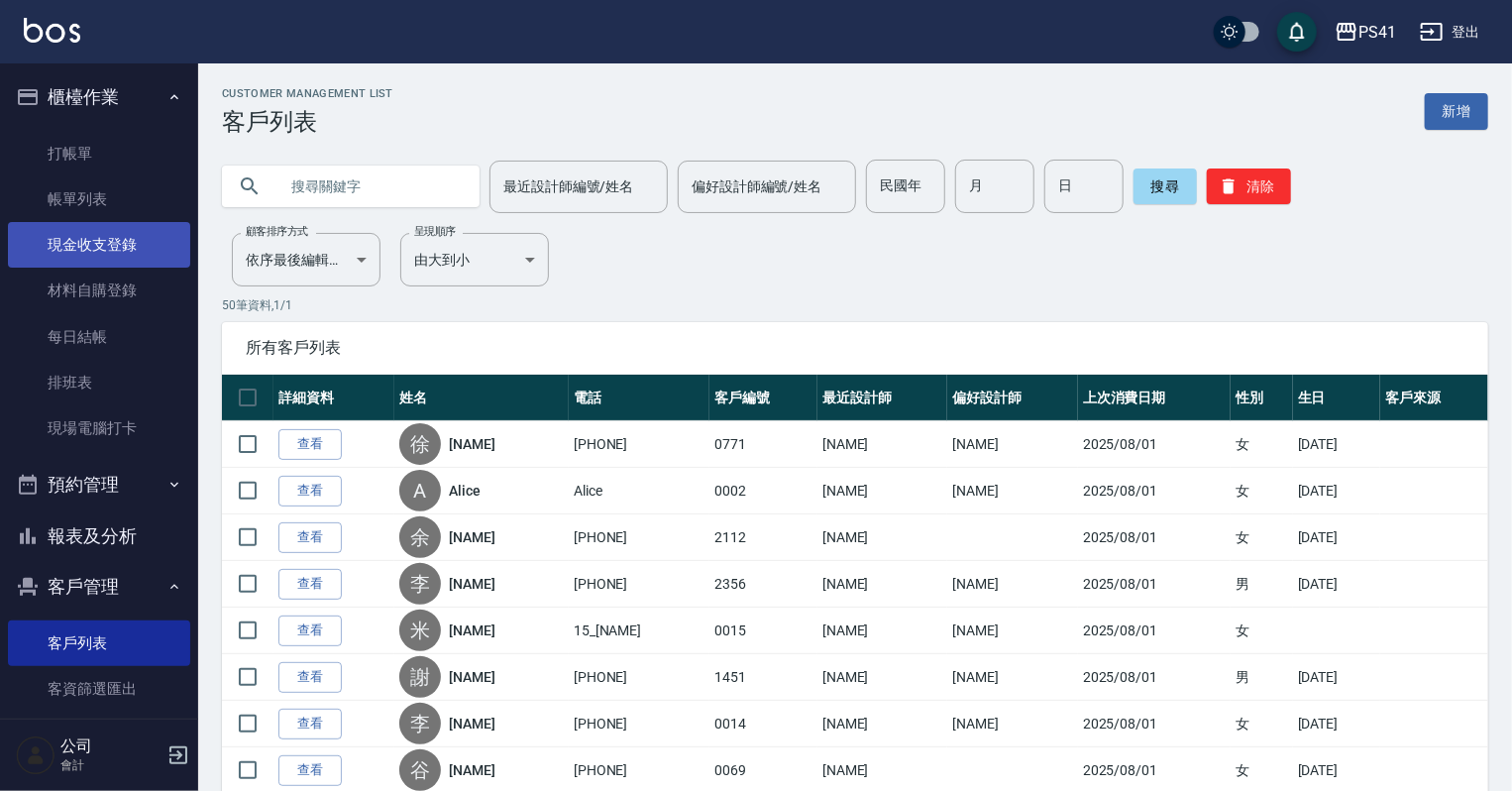 click on "現金收支登錄" at bounding box center [99, 245] 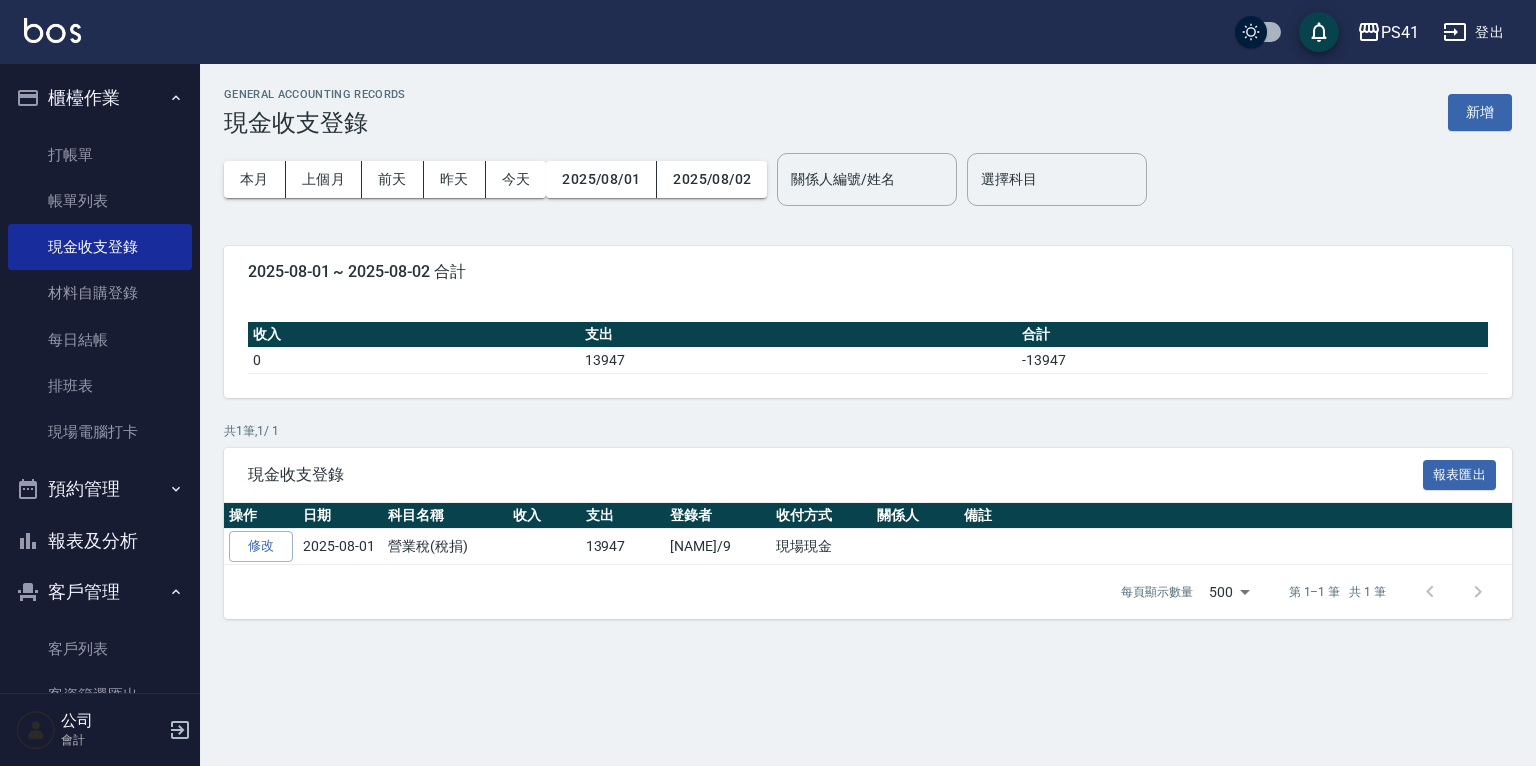 click on "櫃檯作業" at bounding box center [100, 98] 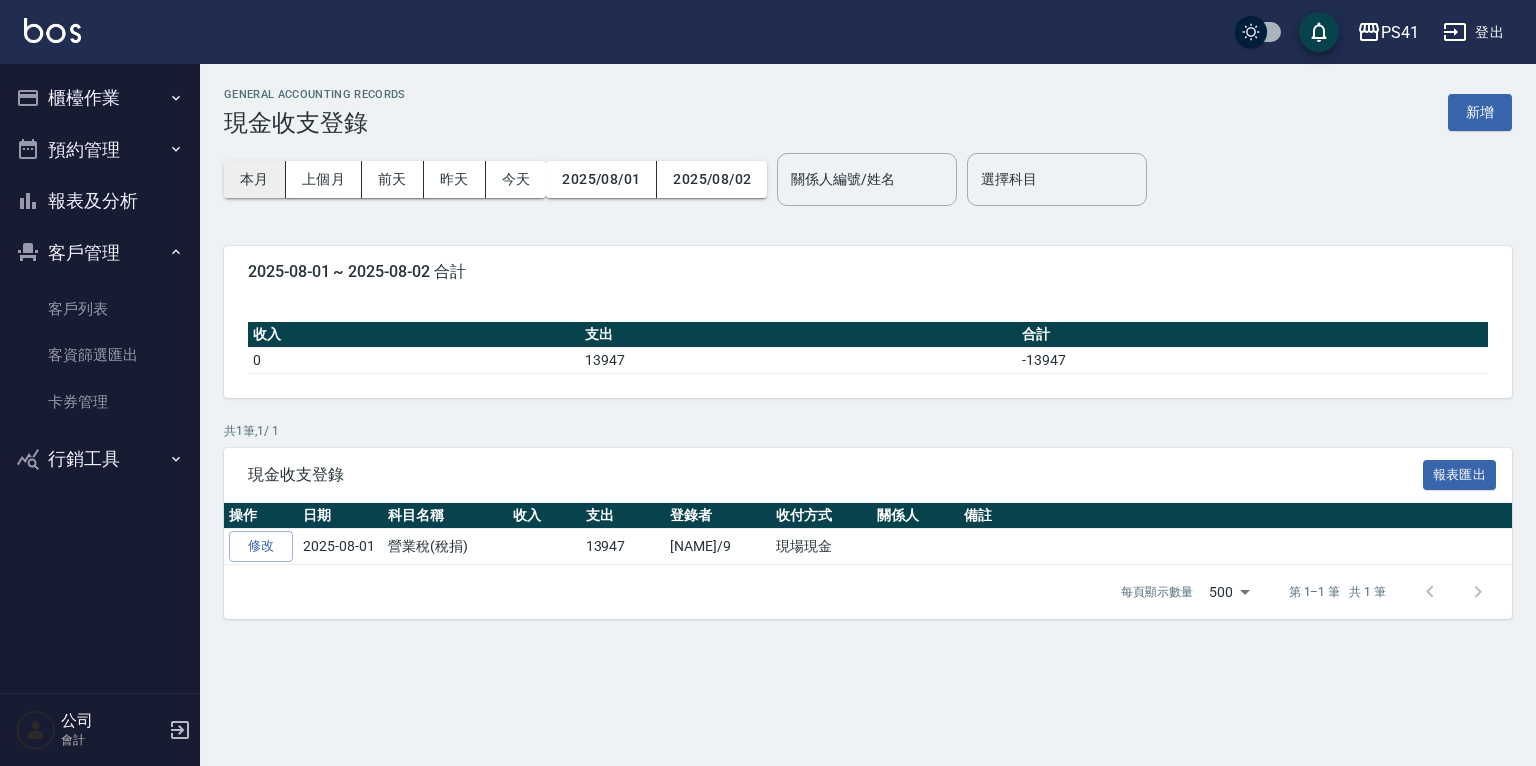 click on "本月" at bounding box center (255, 179) 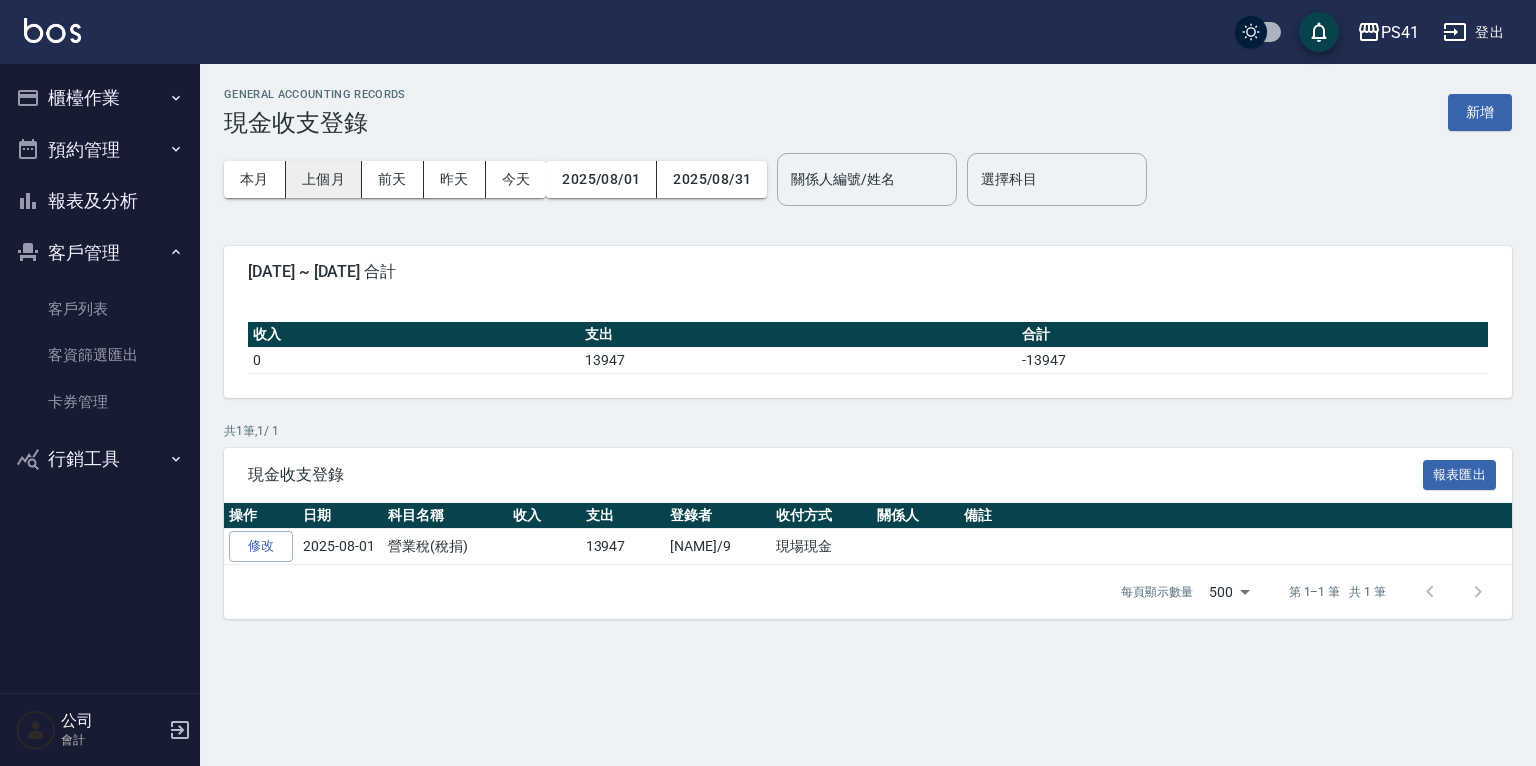 click on "上個月" at bounding box center (324, 179) 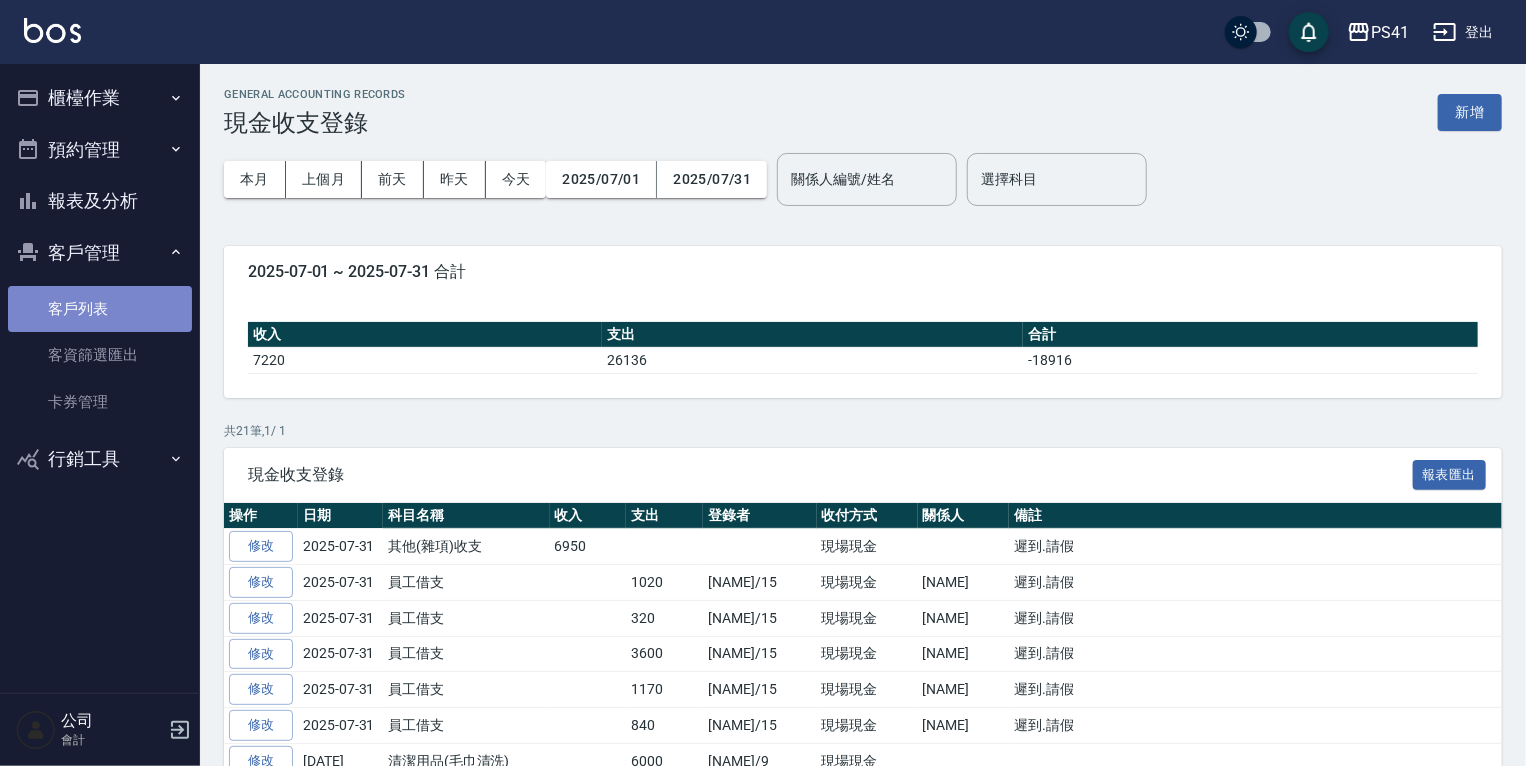 click on "客戶列表" at bounding box center [100, 309] 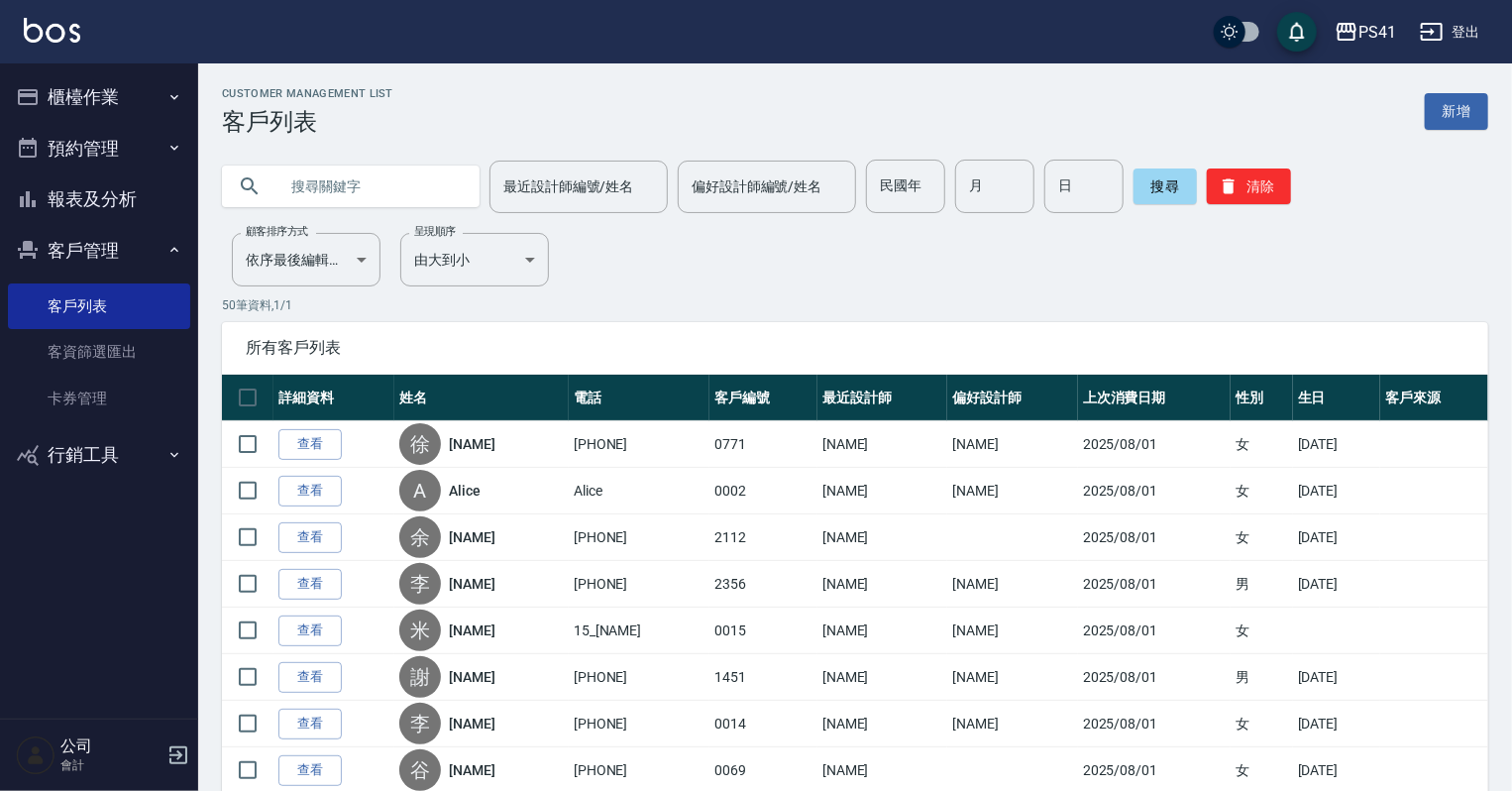 click at bounding box center [371, 186] 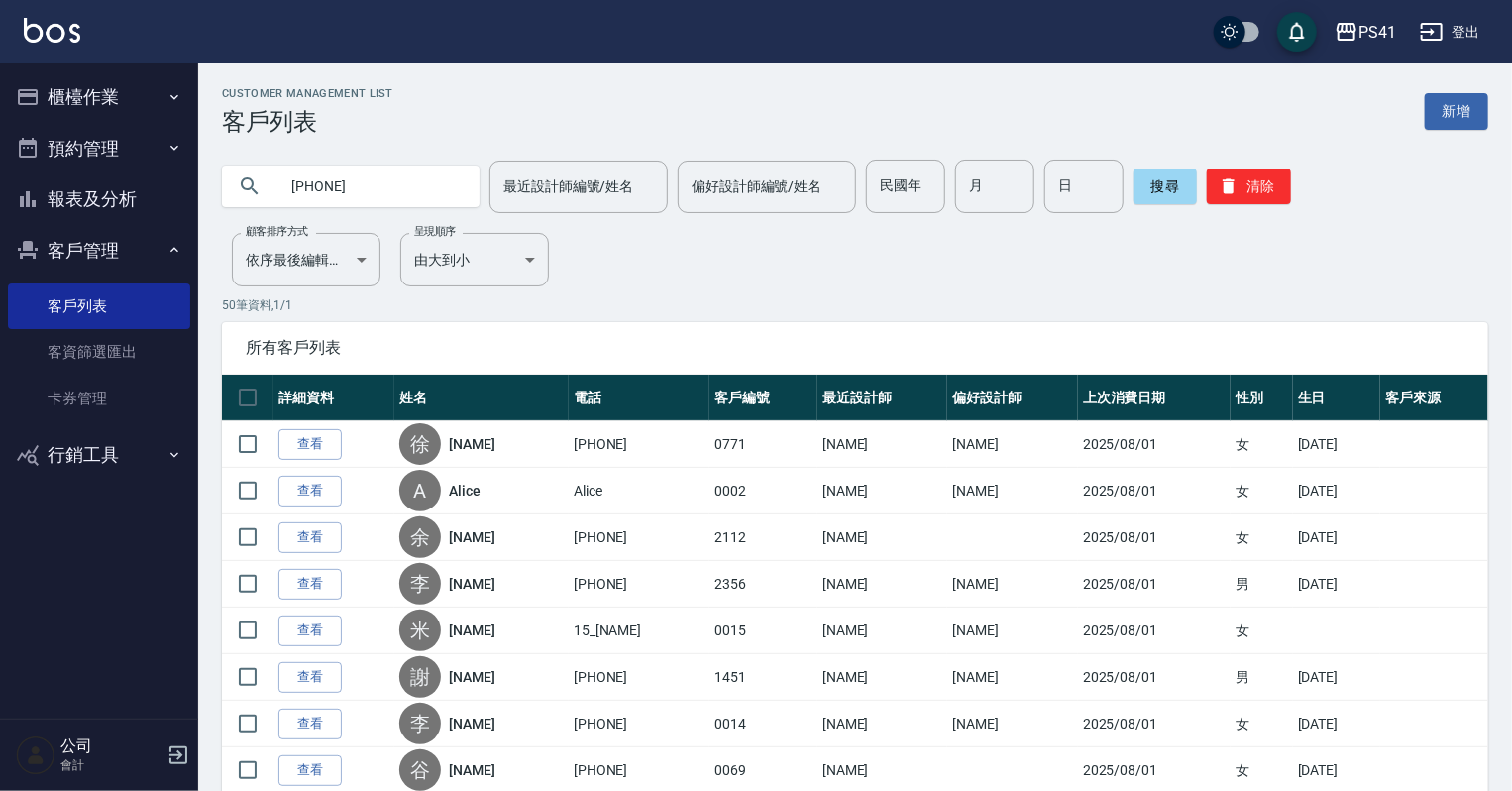 type on "[PHONE]" 